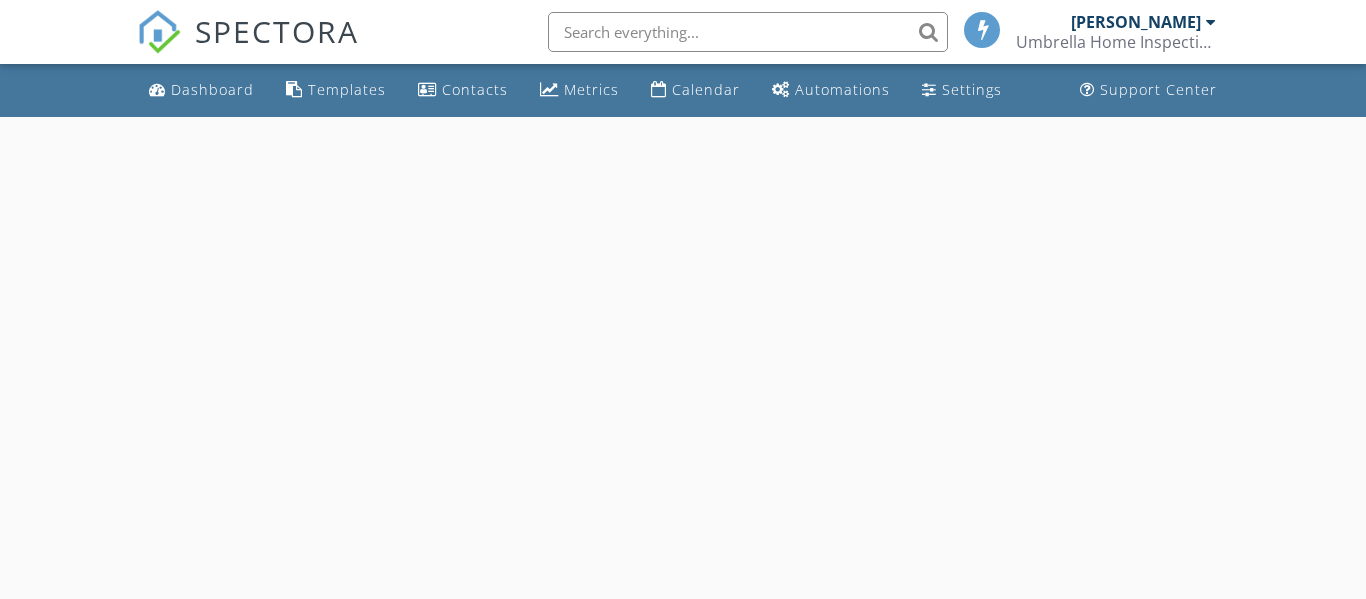 scroll, scrollTop: 0, scrollLeft: 0, axis: both 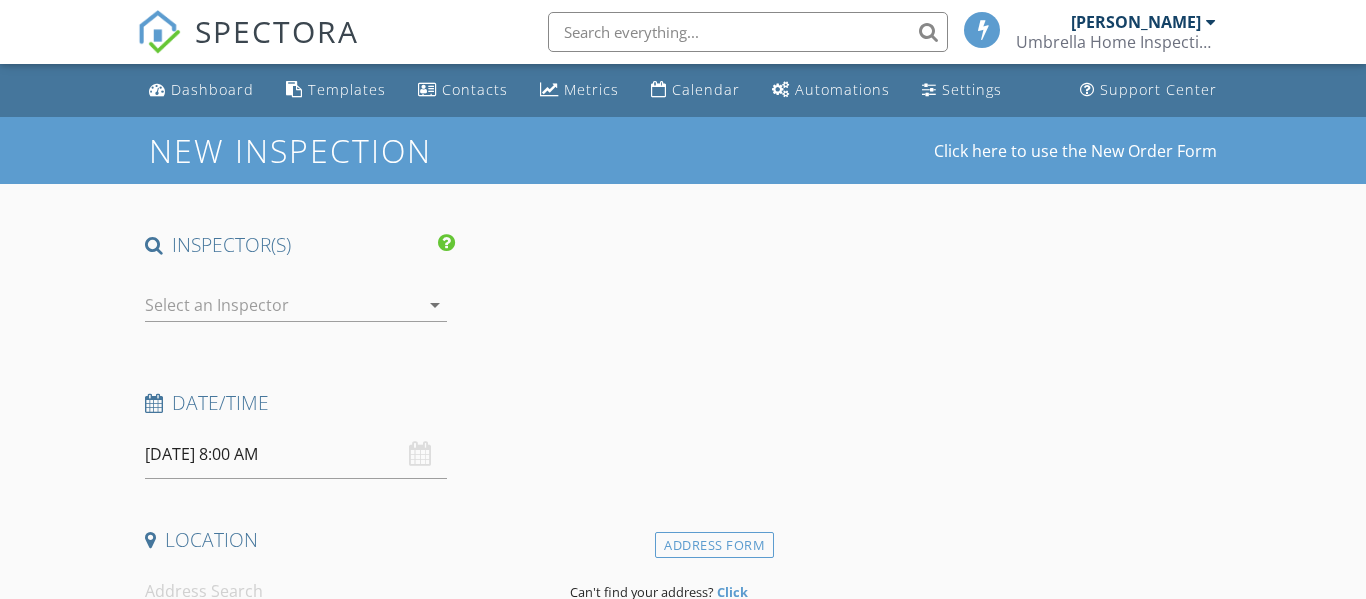 click on "[DATE] 8:00 AM" at bounding box center [296, 454] 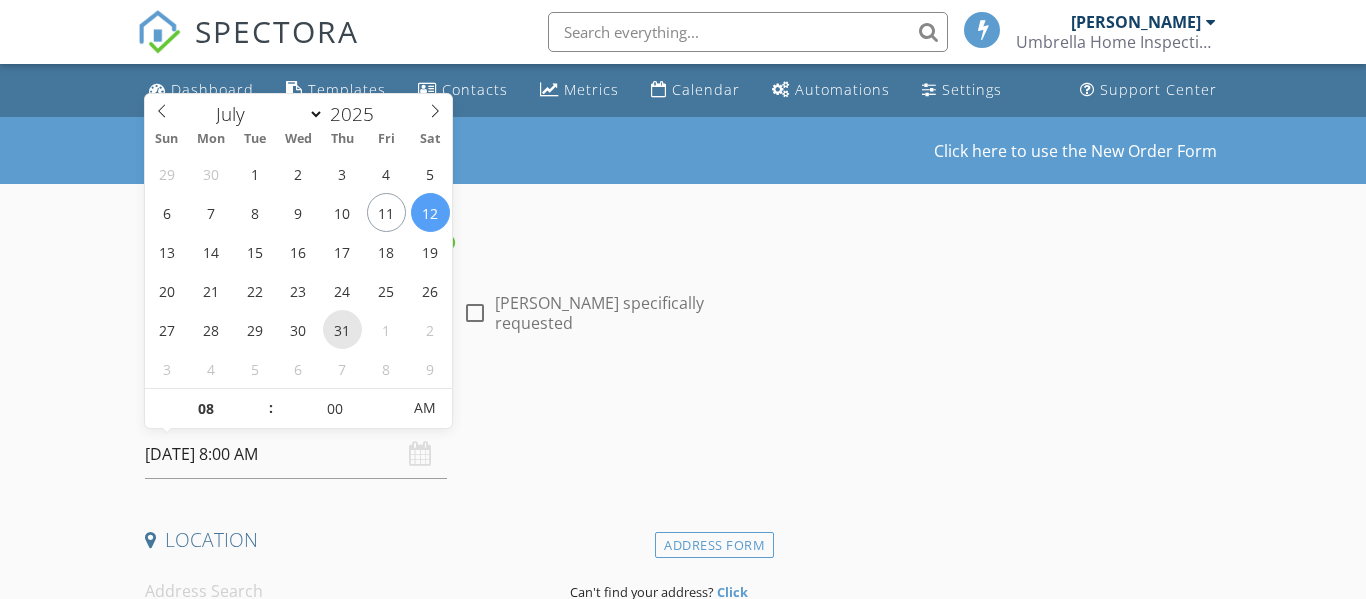 scroll, scrollTop: 0, scrollLeft: 0, axis: both 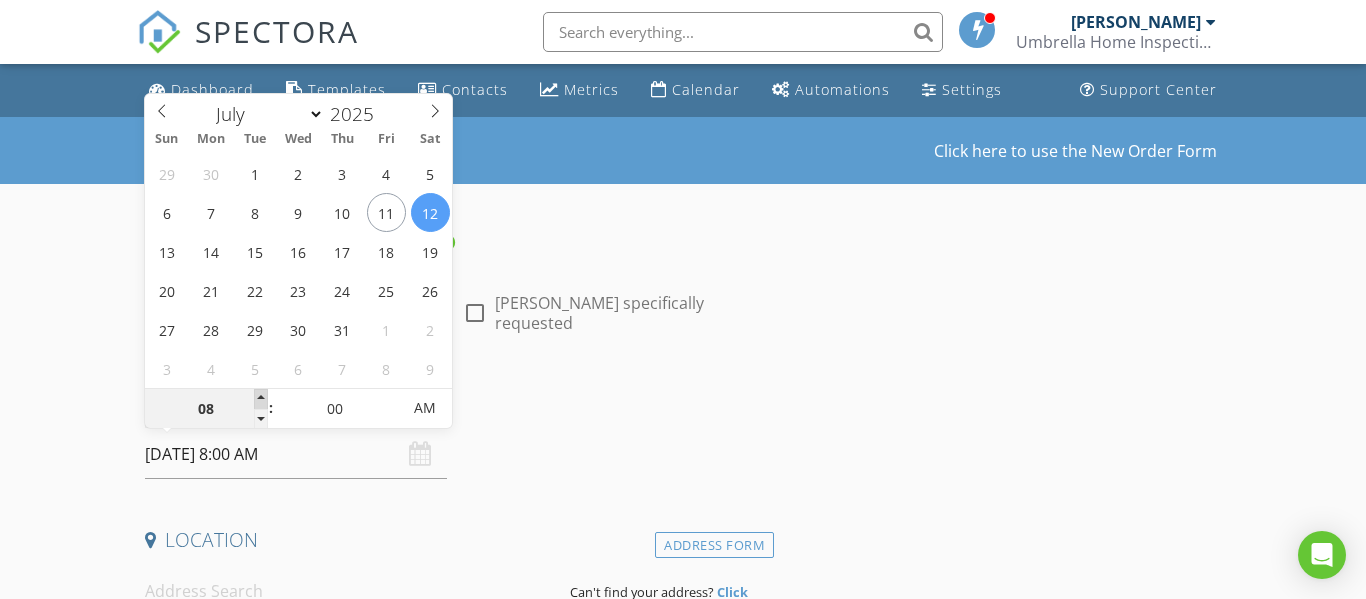 click at bounding box center (261, 399) 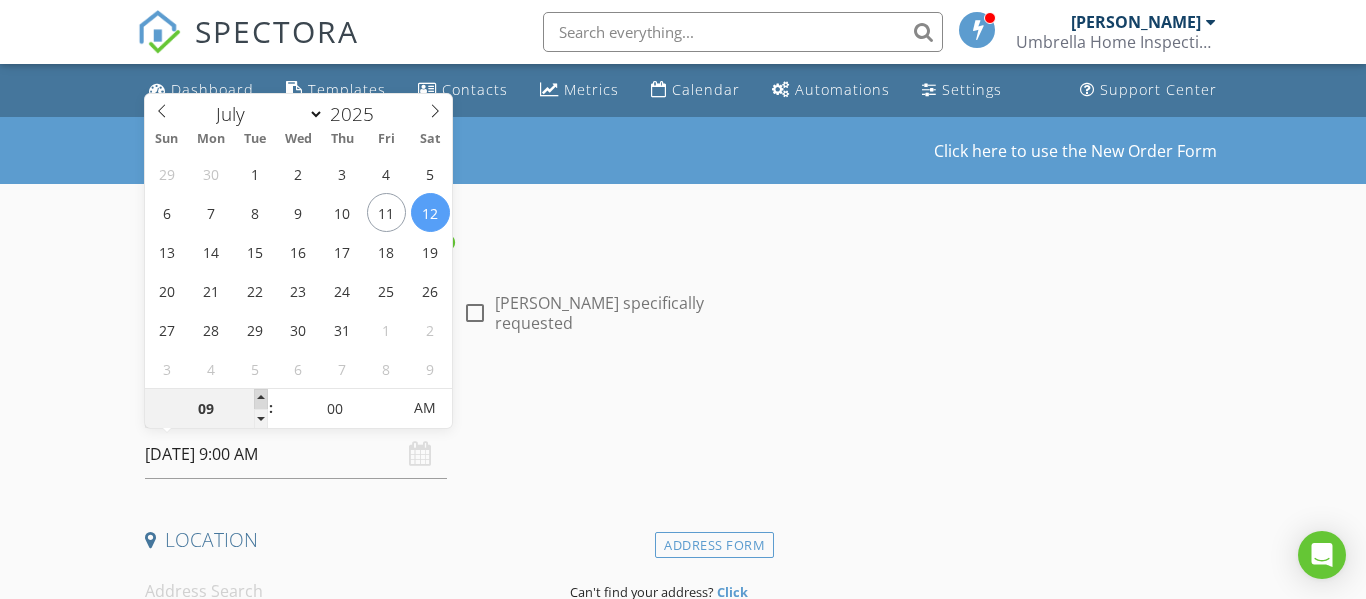 type on "10" 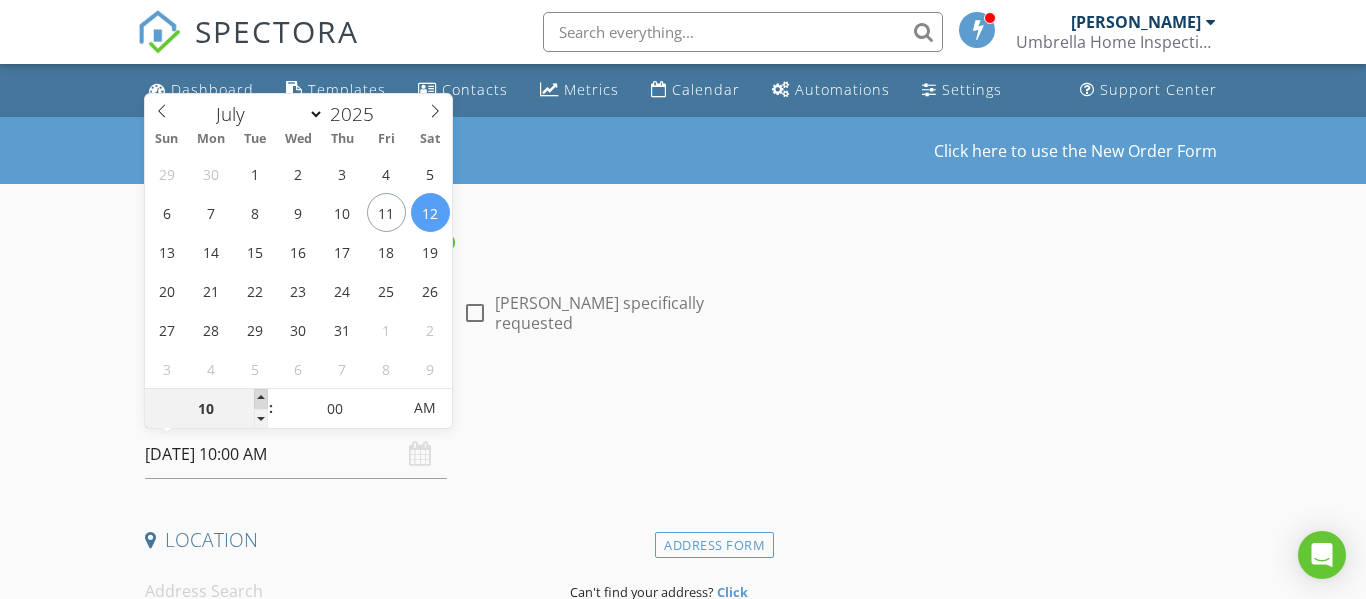 click at bounding box center [261, 399] 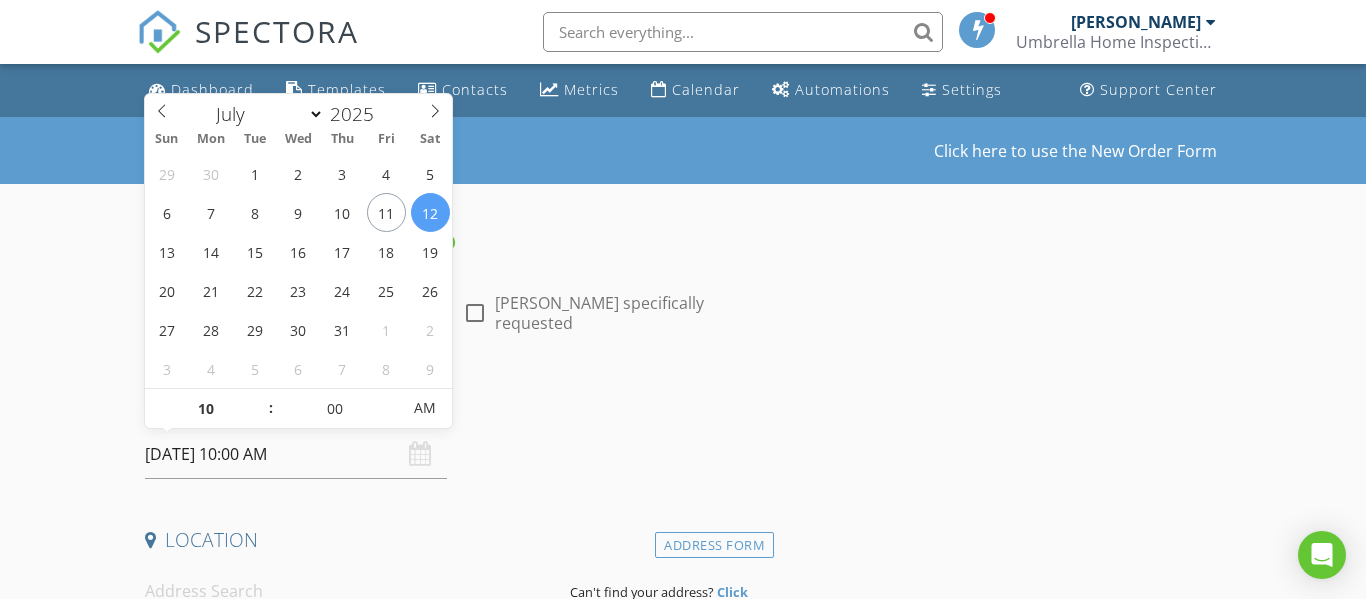 click on "Location" at bounding box center [455, 547] 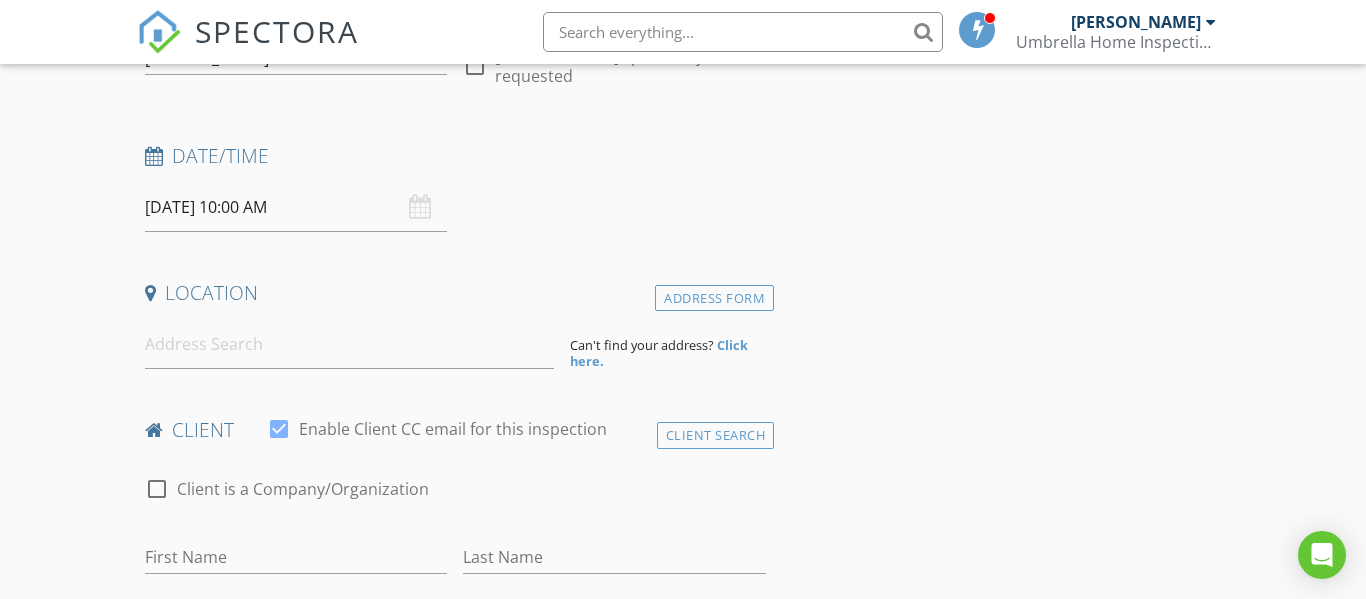 scroll, scrollTop: 250, scrollLeft: 0, axis: vertical 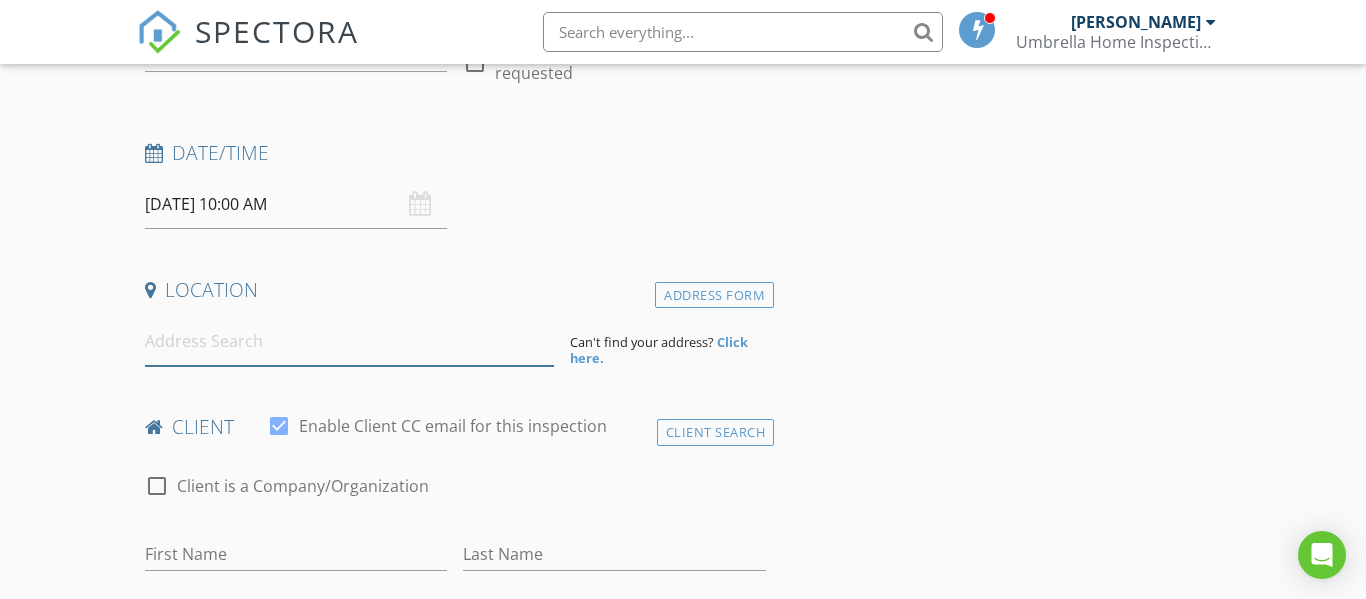 click at bounding box center (349, 341) 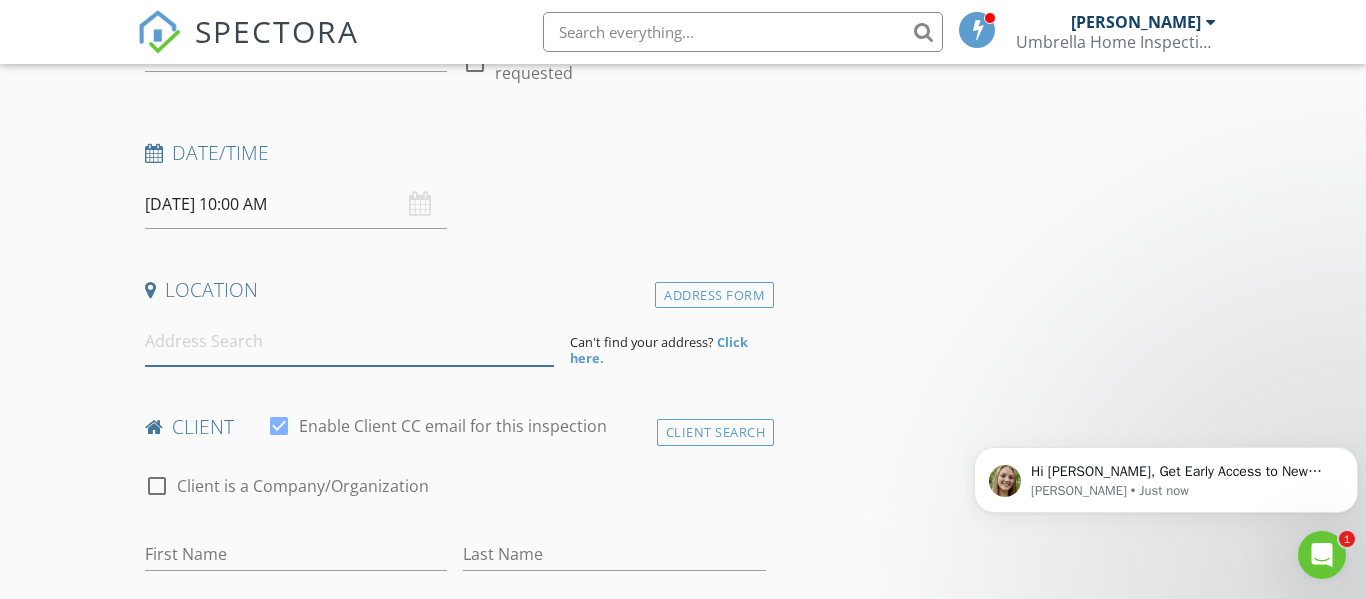 scroll, scrollTop: 0, scrollLeft: 0, axis: both 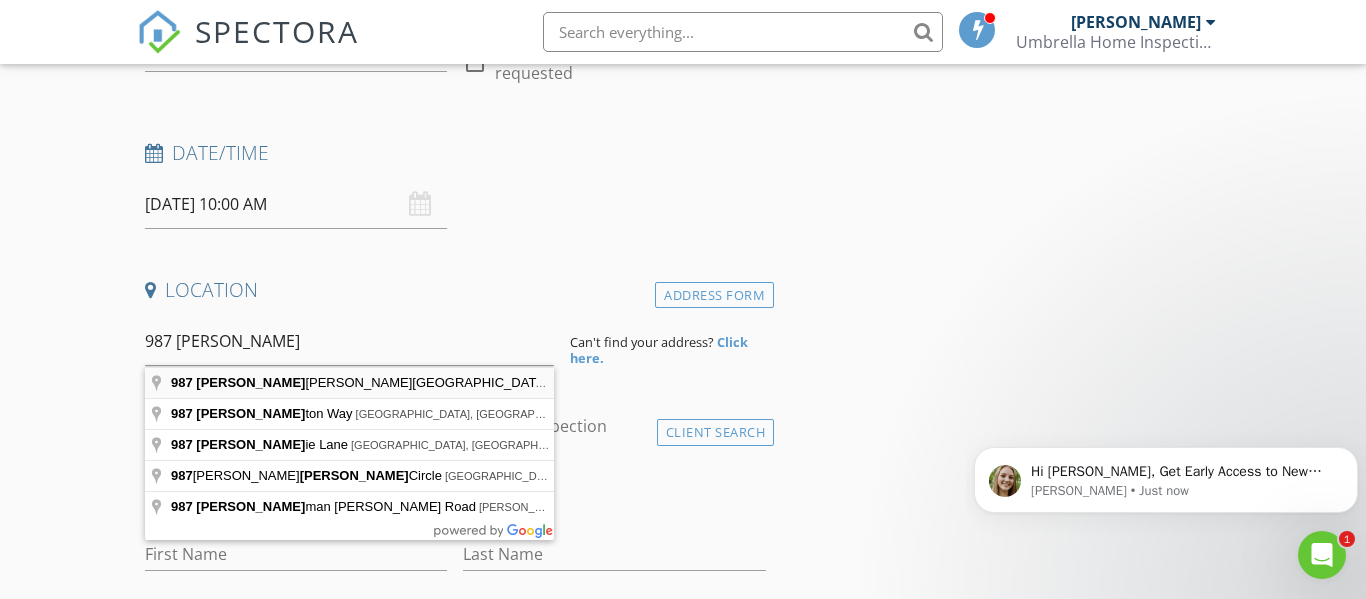 type on "987 Brocksmith Street Southeast, Palm Bay, FL, USA" 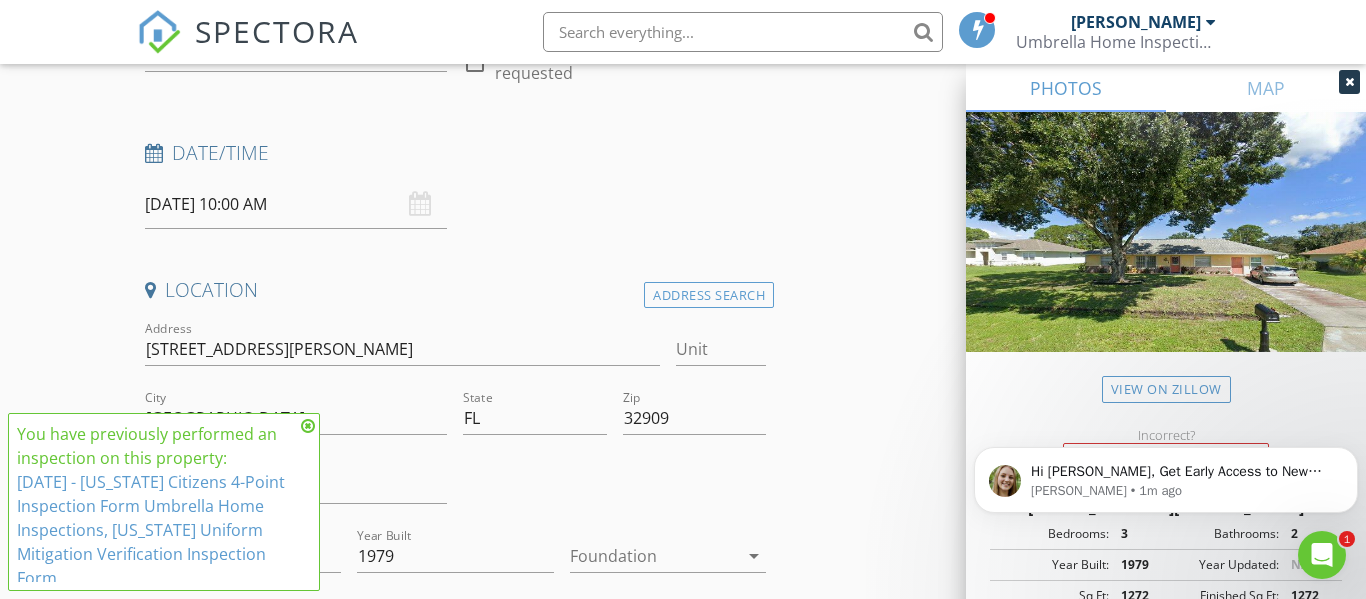 click at bounding box center (308, 426) 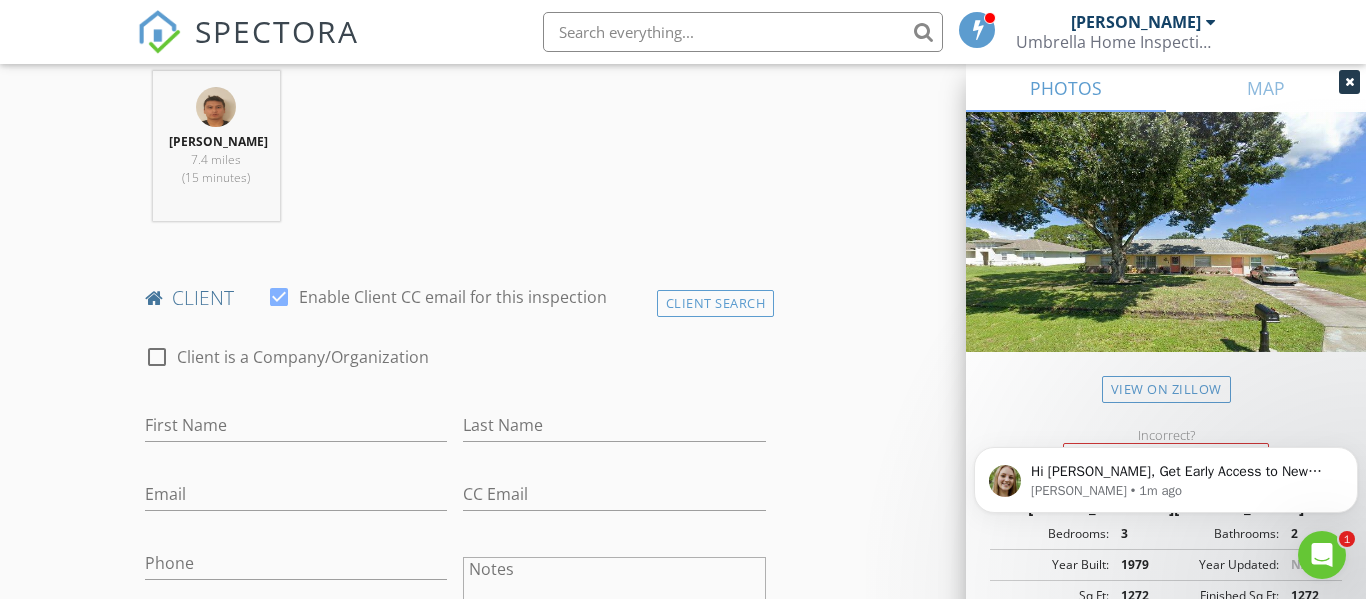 scroll, scrollTop: 888, scrollLeft: 0, axis: vertical 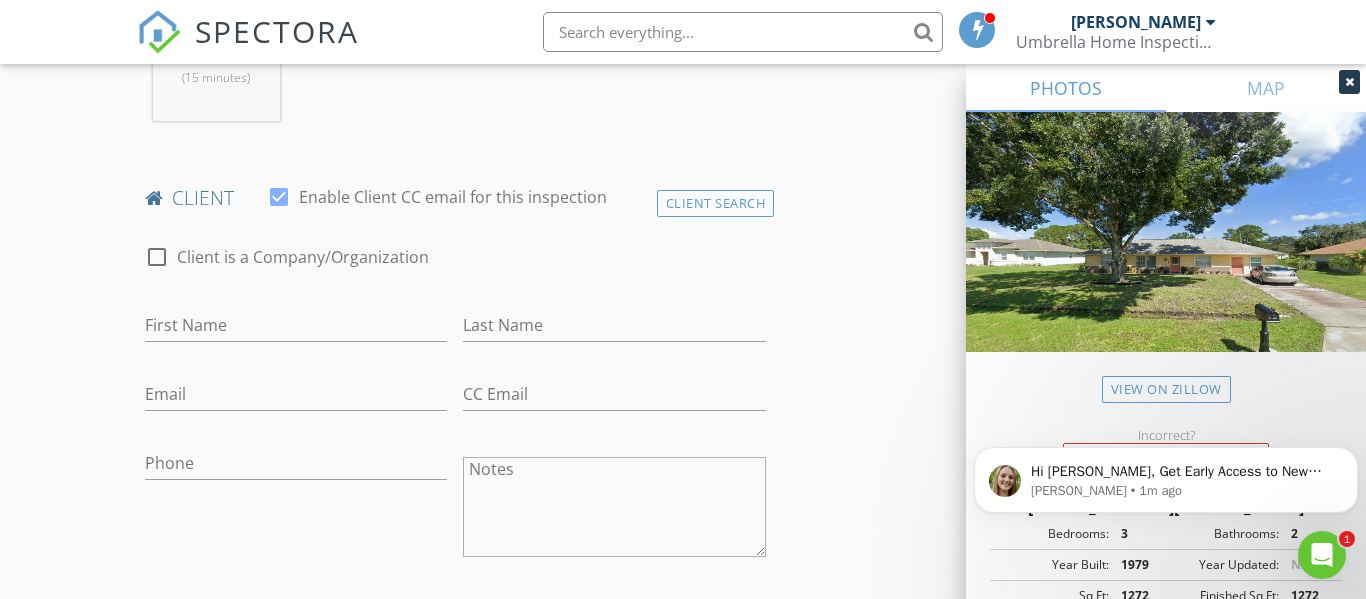 click on "First Name" at bounding box center [296, 329] 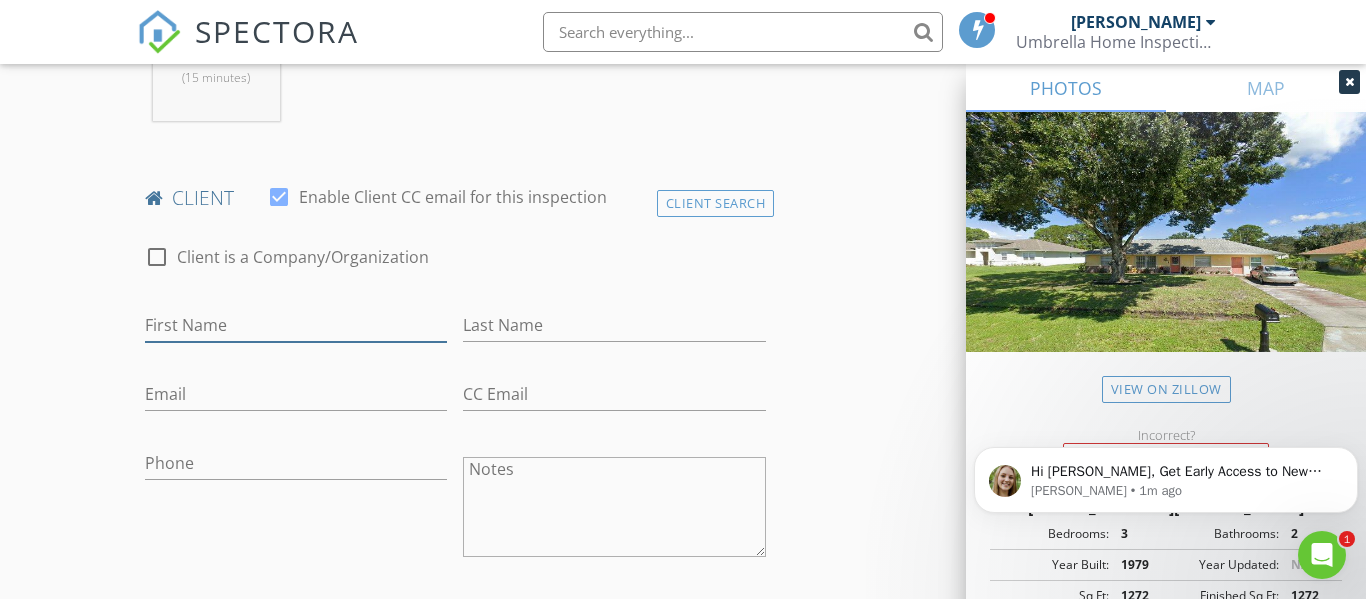 click on "First Name" at bounding box center [296, 325] 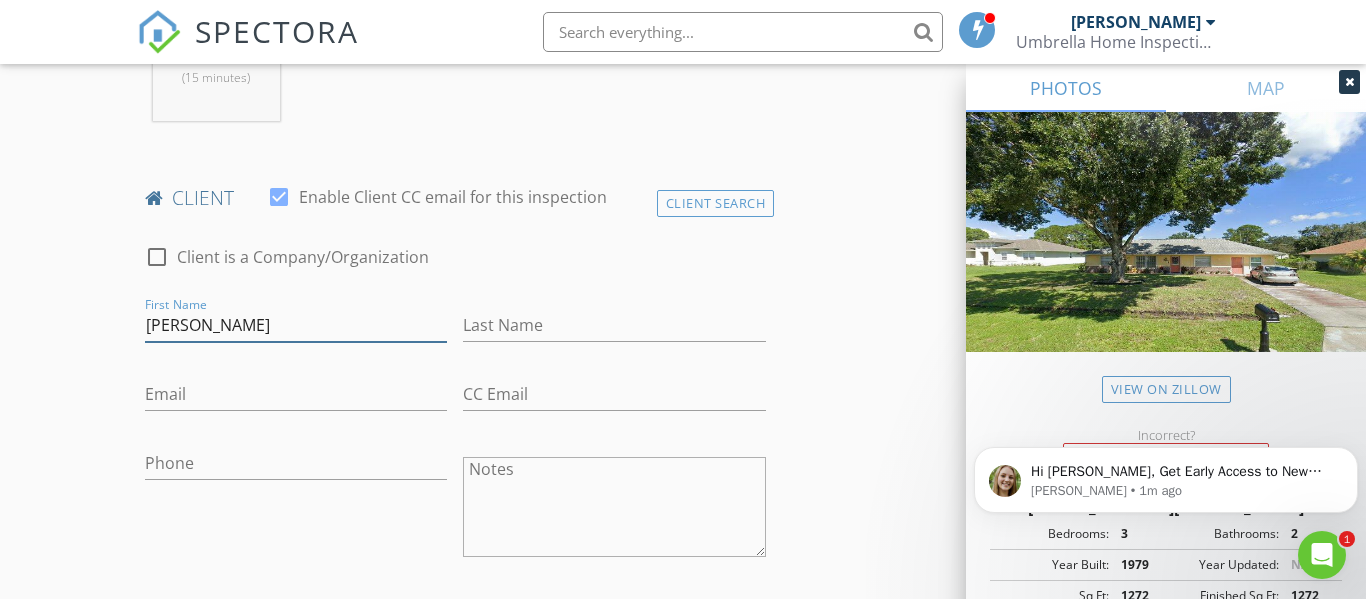 type on "[PERSON_NAME]" 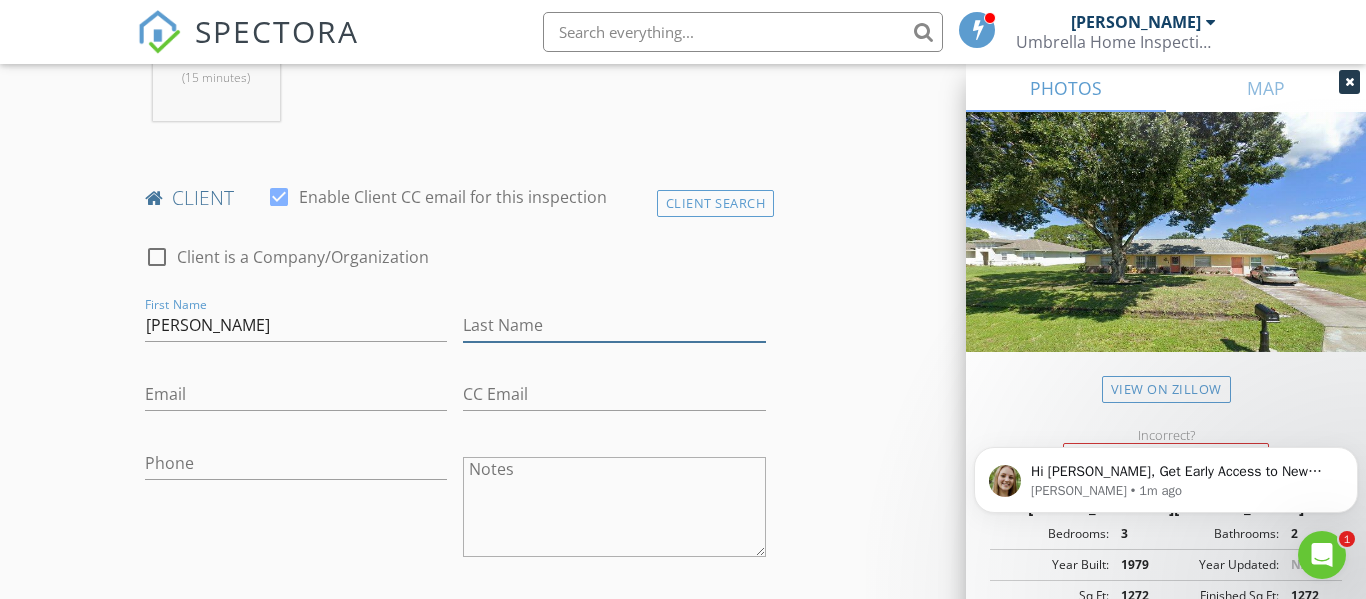 click on "Last Name" at bounding box center [614, 325] 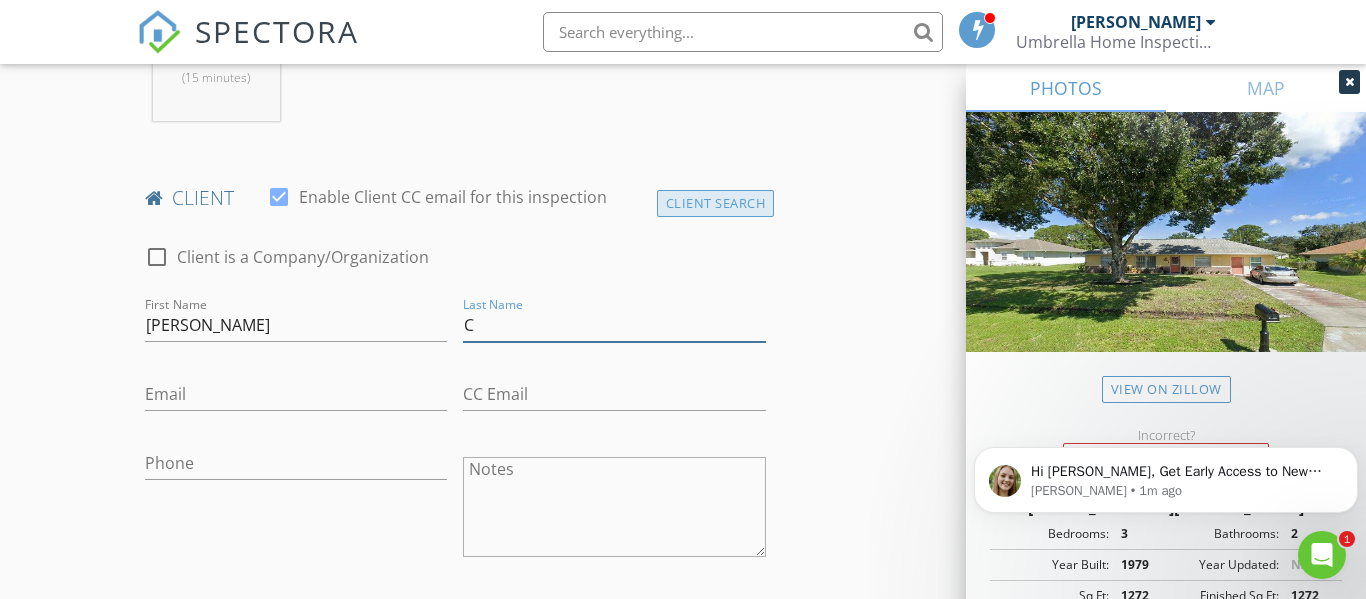 type on "C" 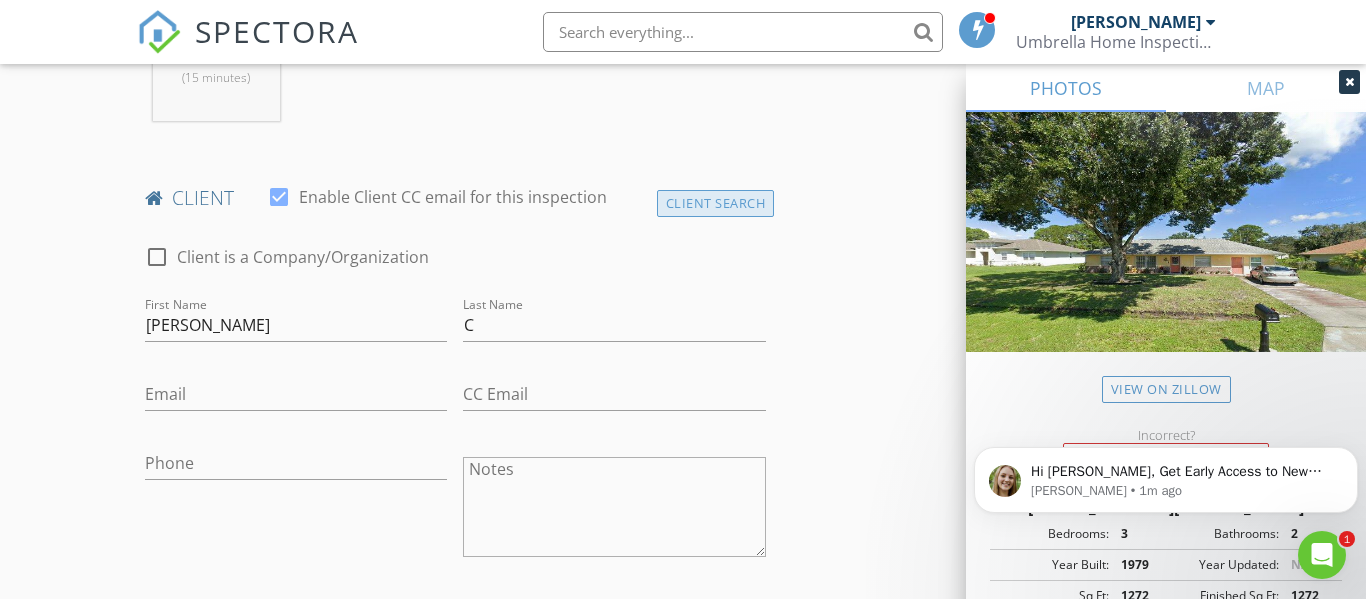 click on "Client Search" at bounding box center (716, 203) 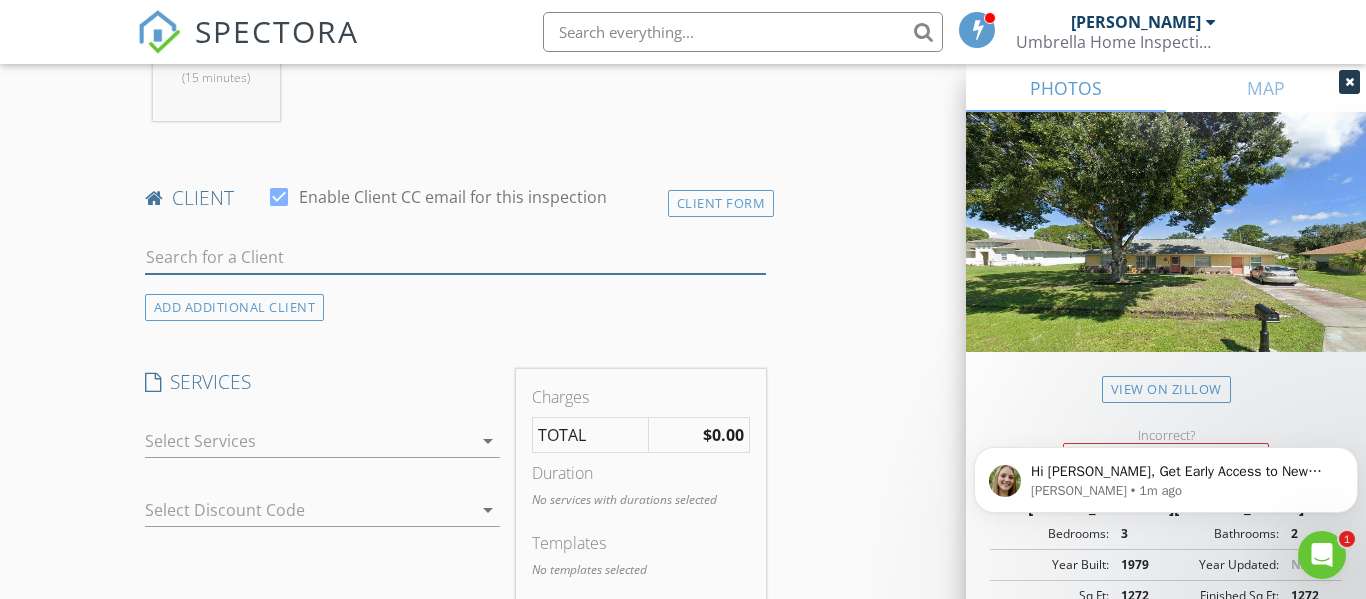 click at bounding box center (455, 257) 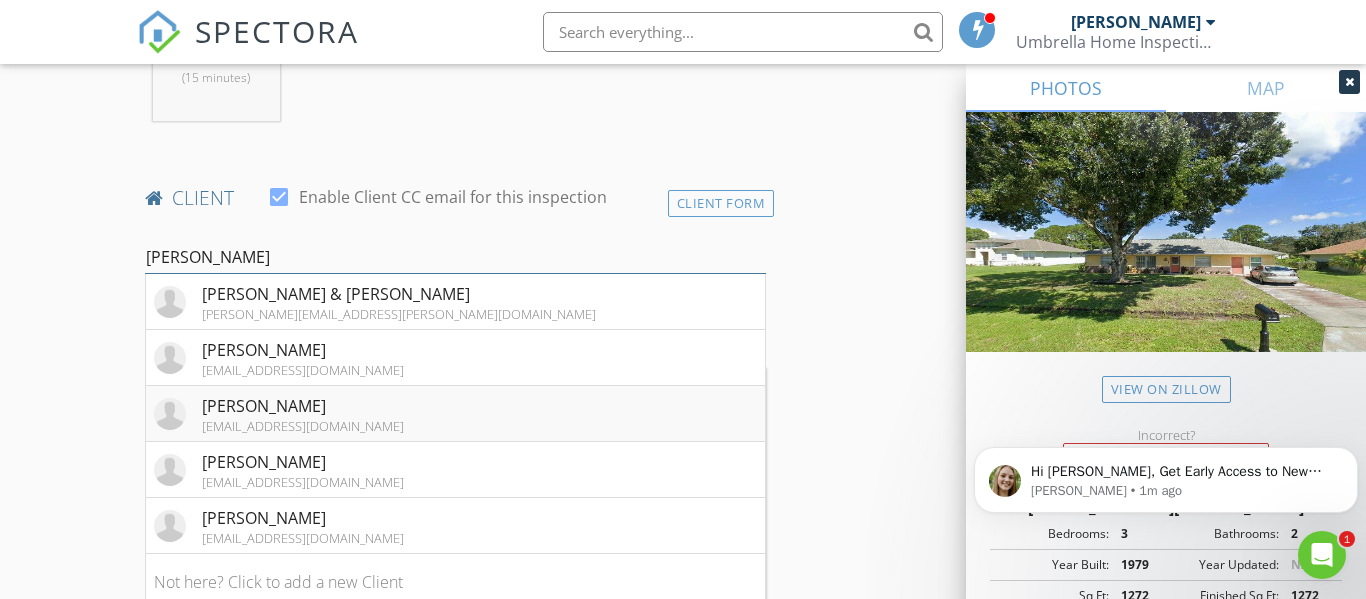 type on "linda" 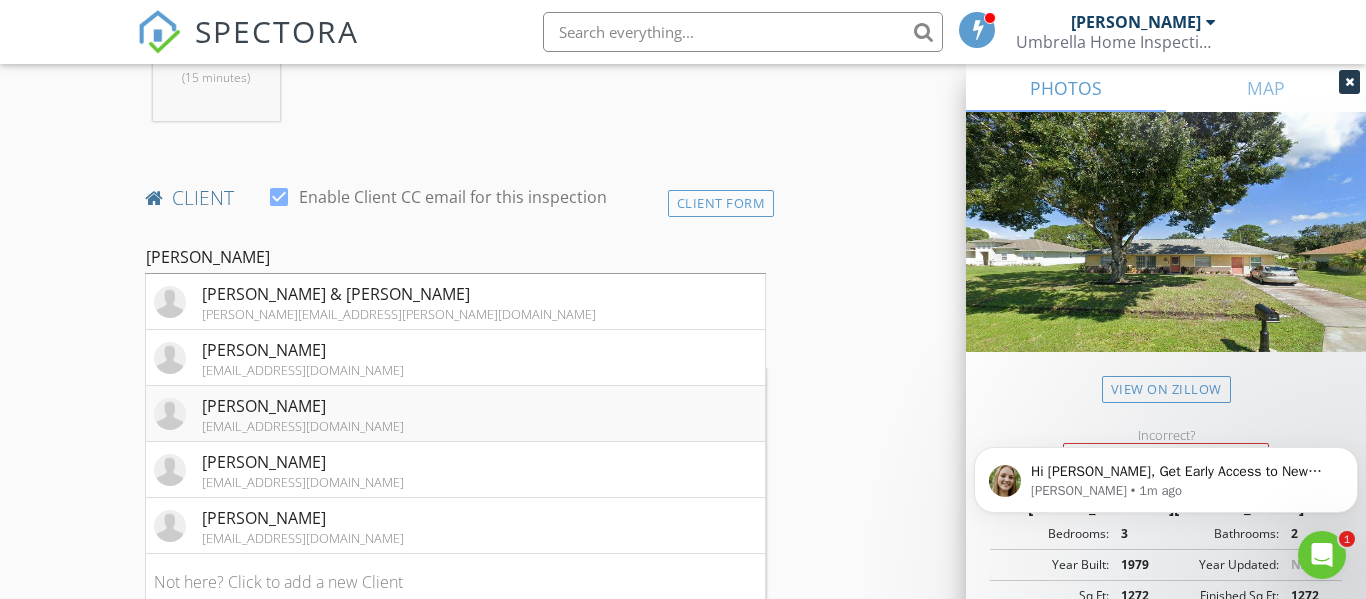 click on "[PERSON_NAME]" at bounding box center [303, 406] 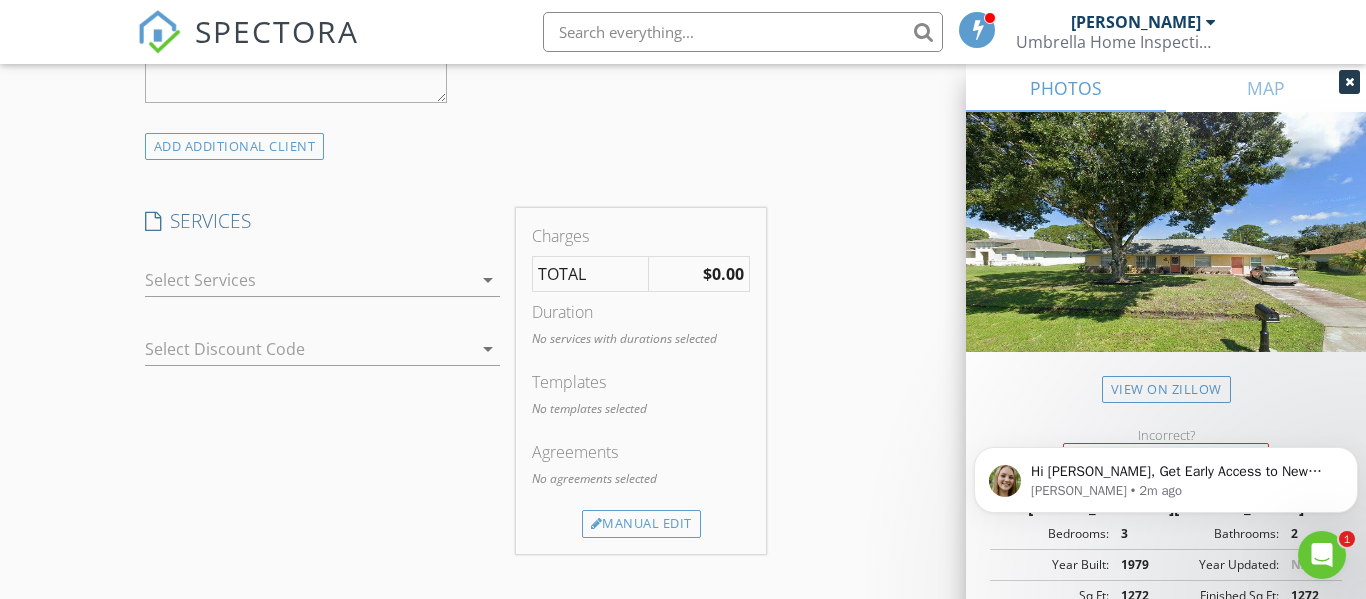 scroll, scrollTop: 1549, scrollLeft: 0, axis: vertical 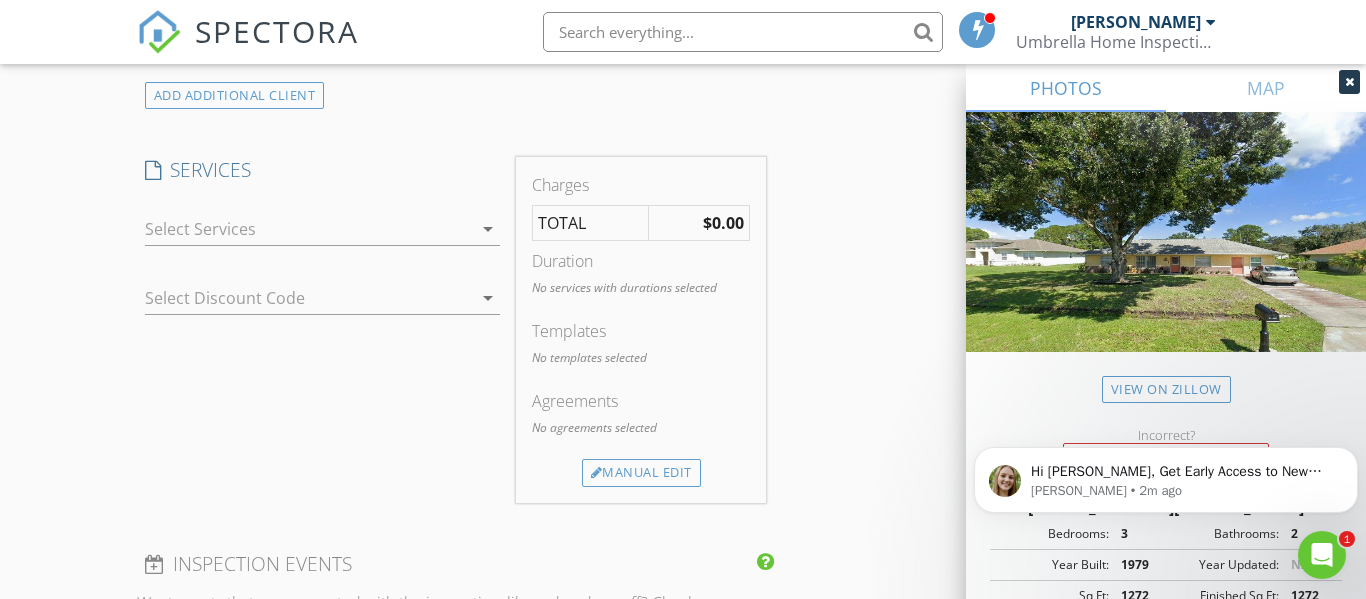 click on "arrow_drop_down" at bounding box center [488, 229] 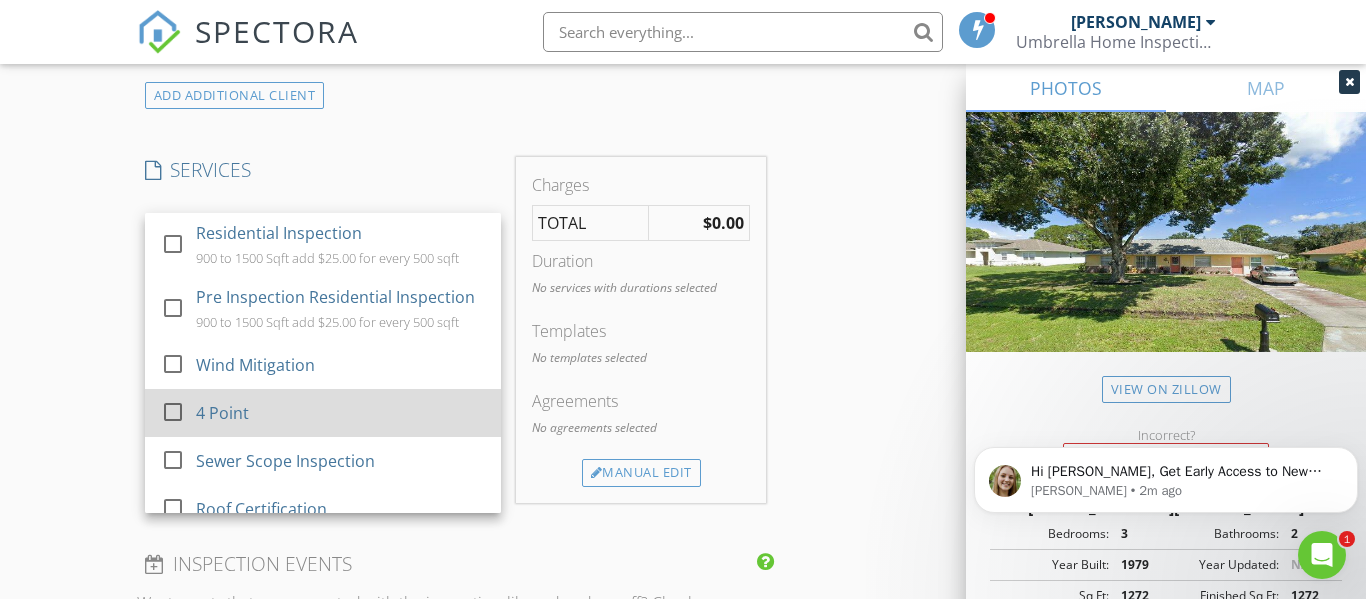 click at bounding box center [173, 412] 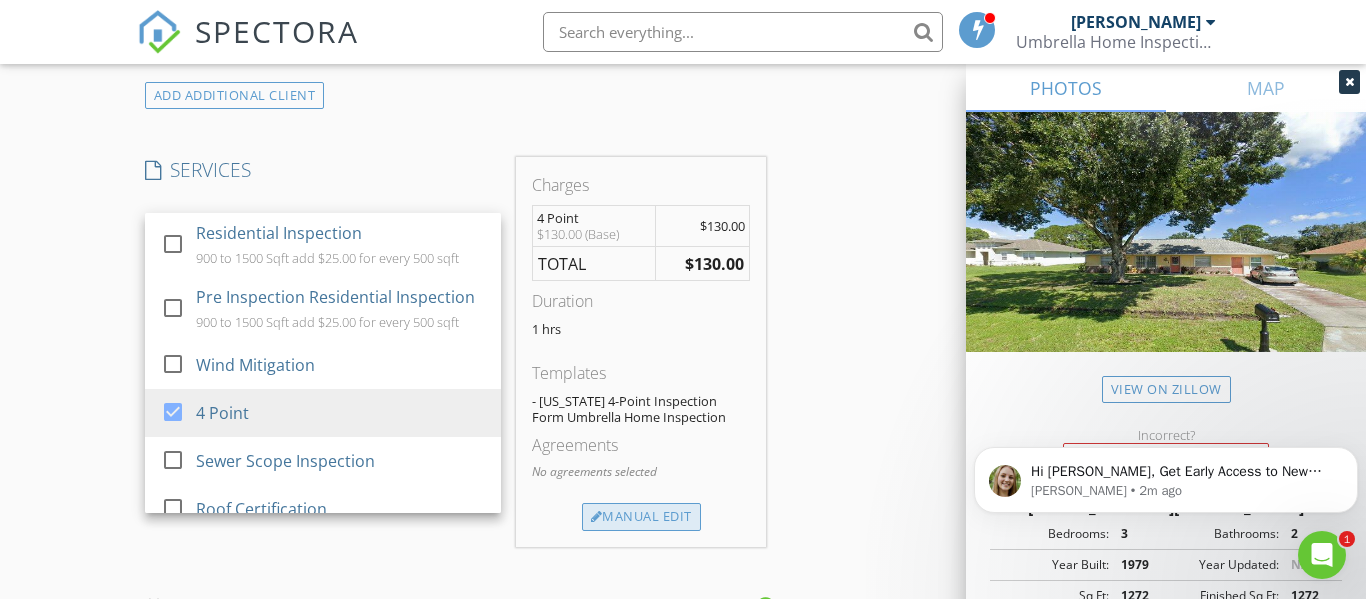 click on "Manual Edit" at bounding box center (641, 517) 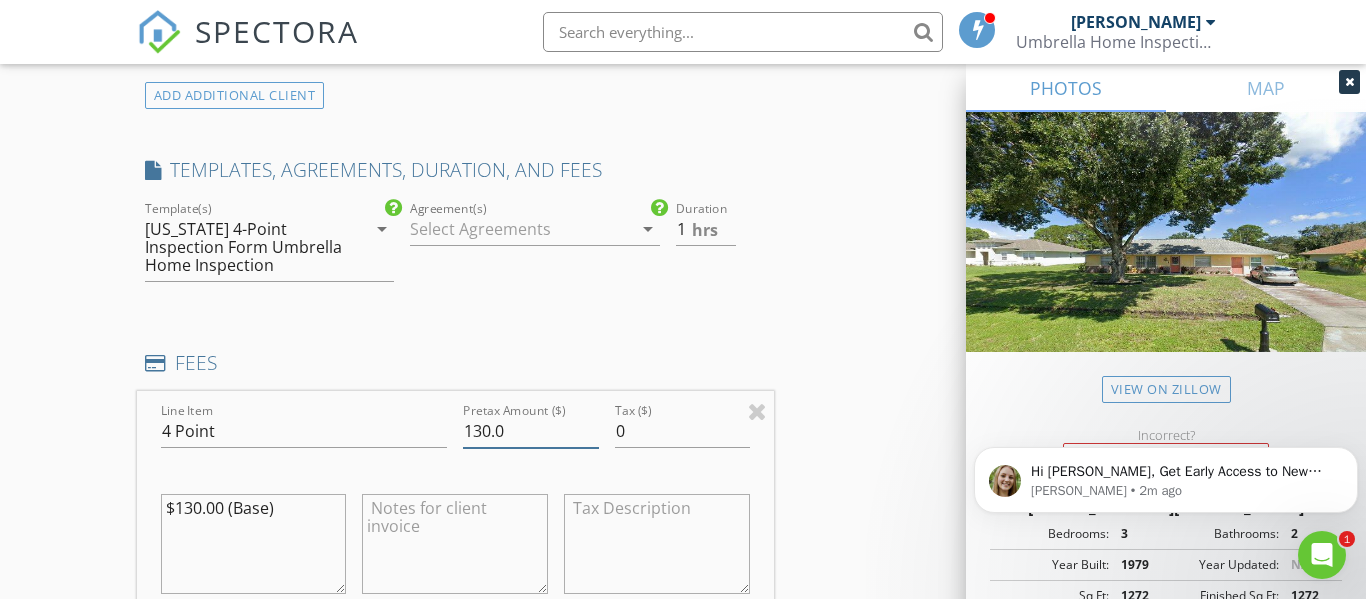 click on "130.0" at bounding box center [530, 431] 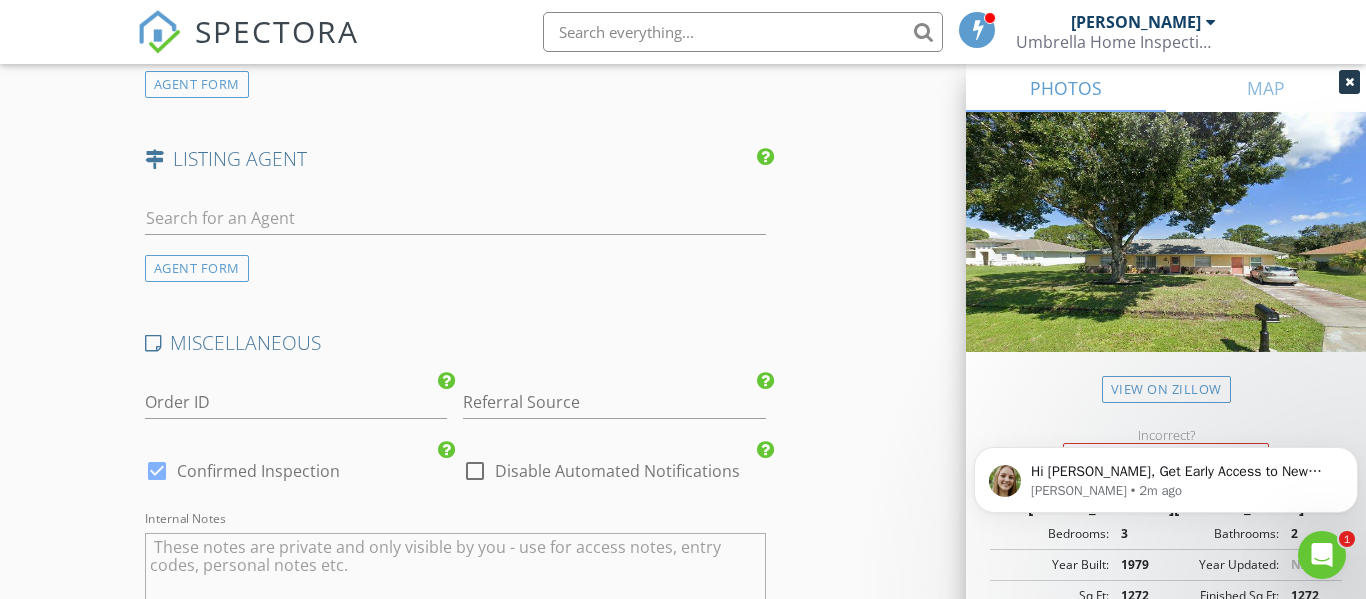 scroll, scrollTop: 3215, scrollLeft: 0, axis: vertical 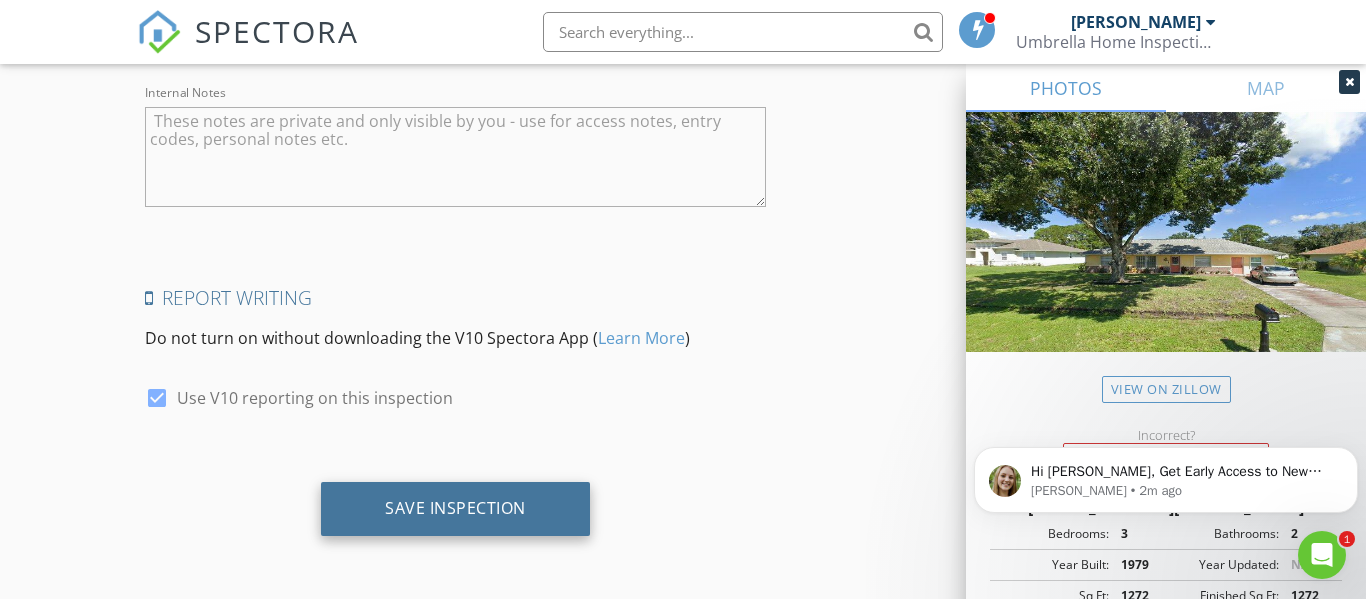 type on "127.0" 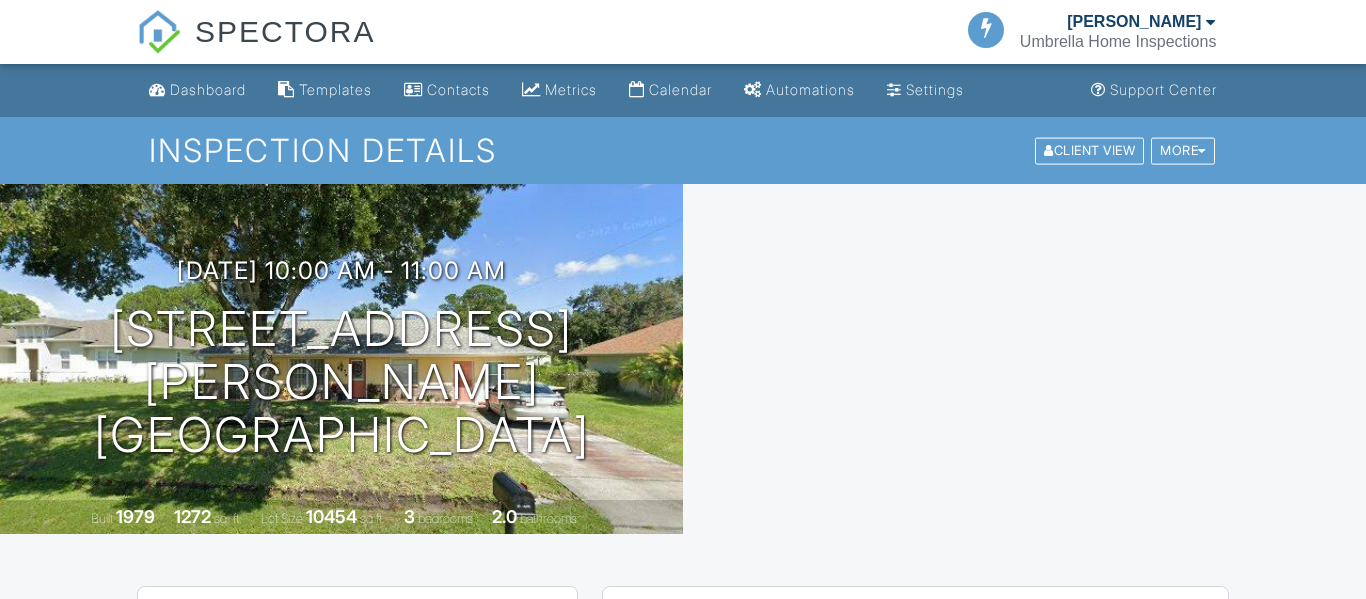 scroll, scrollTop: 0, scrollLeft: 0, axis: both 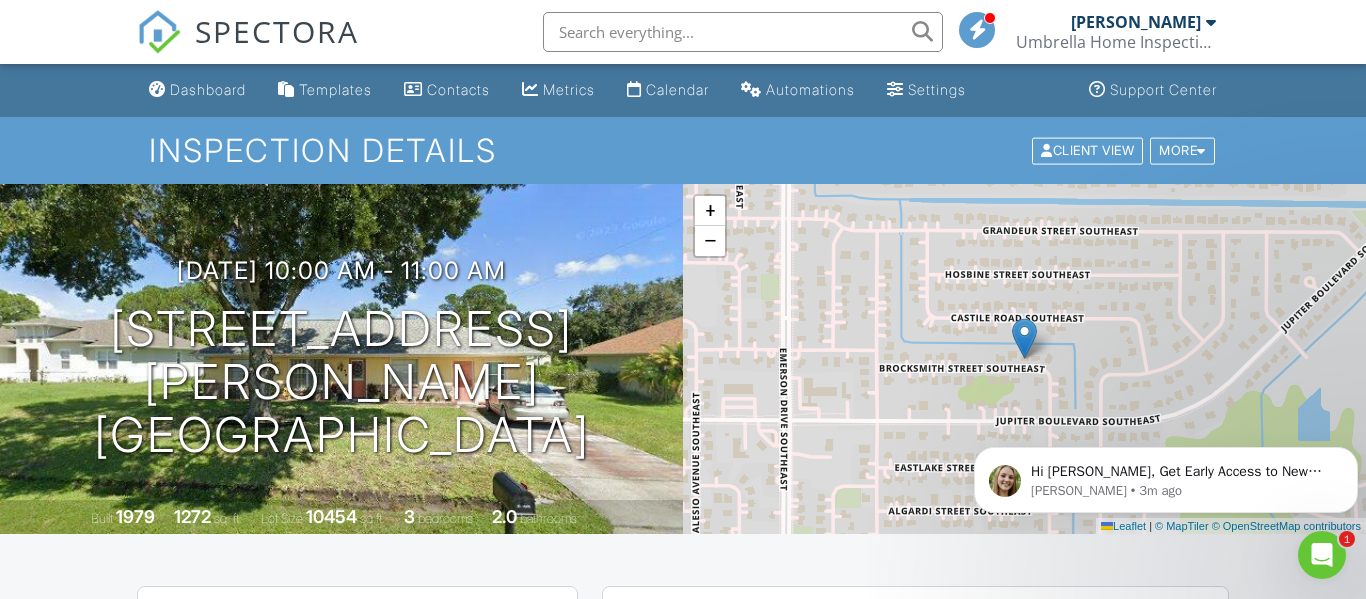 click at bounding box center (743, 32) 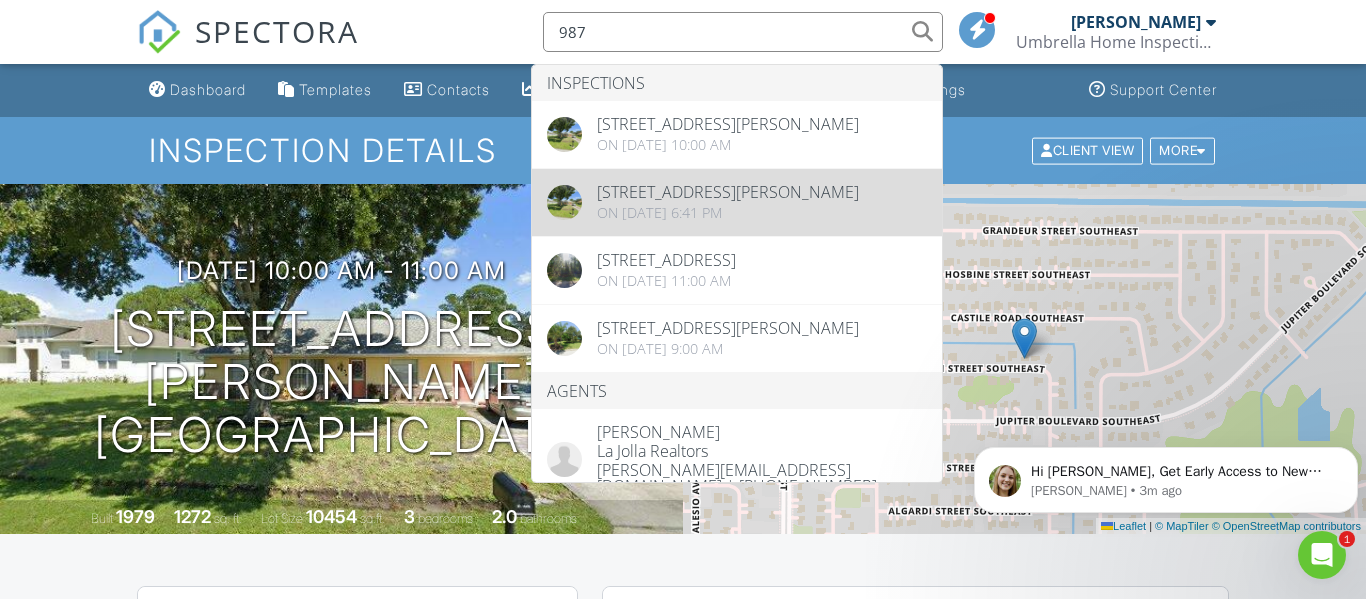type on "987" 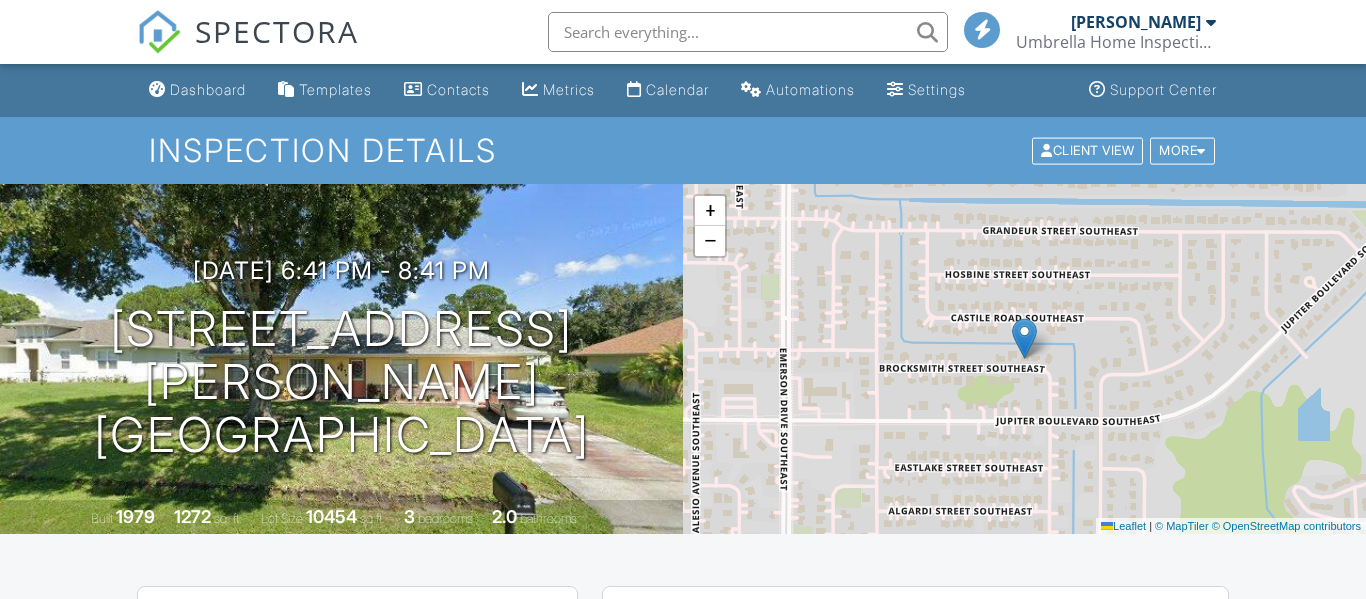 scroll, scrollTop: 430, scrollLeft: 0, axis: vertical 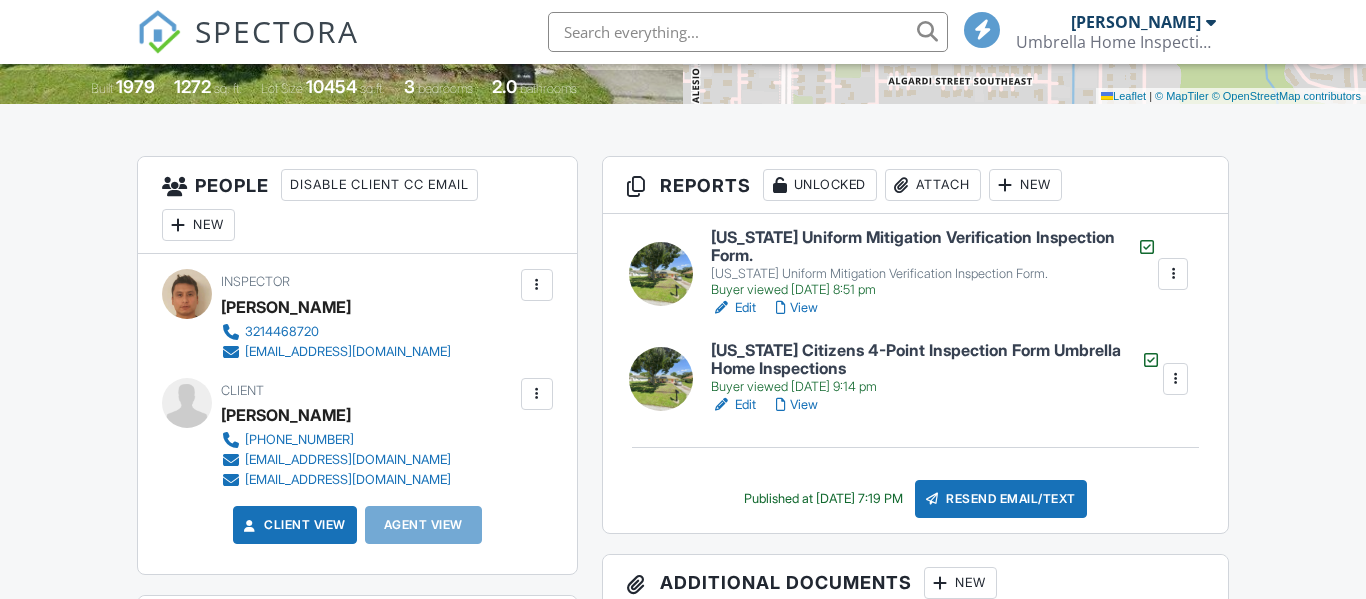 click on "View" at bounding box center [797, 405] 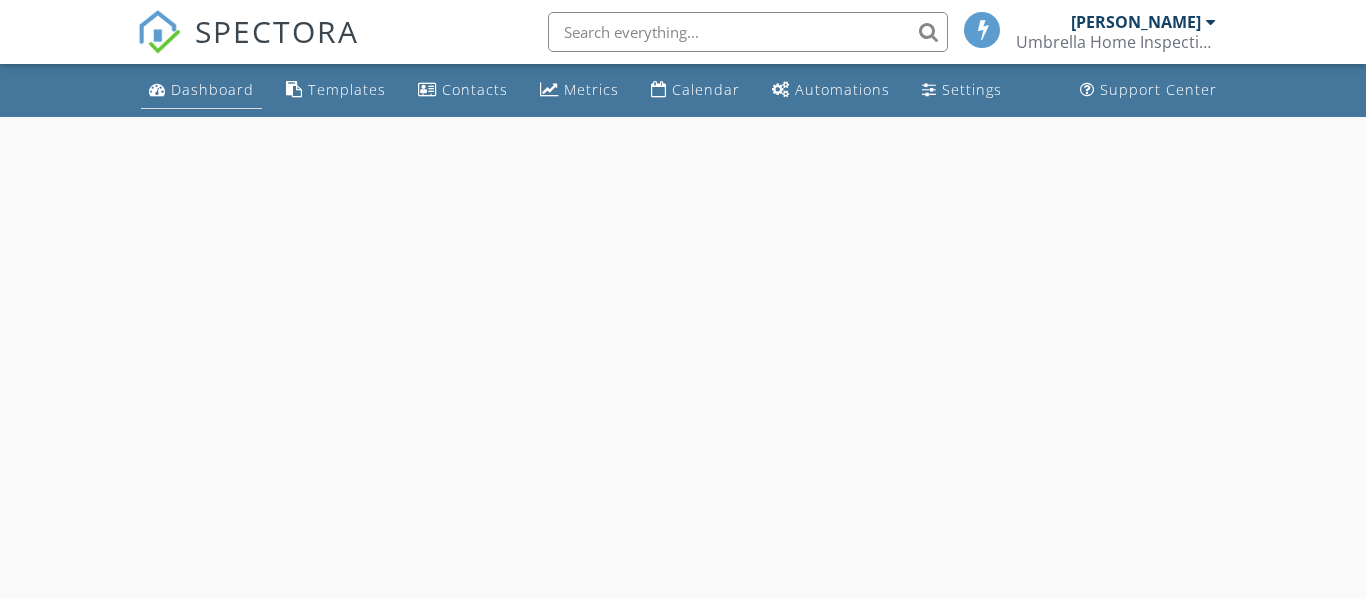 scroll, scrollTop: 0, scrollLeft: 0, axis: both 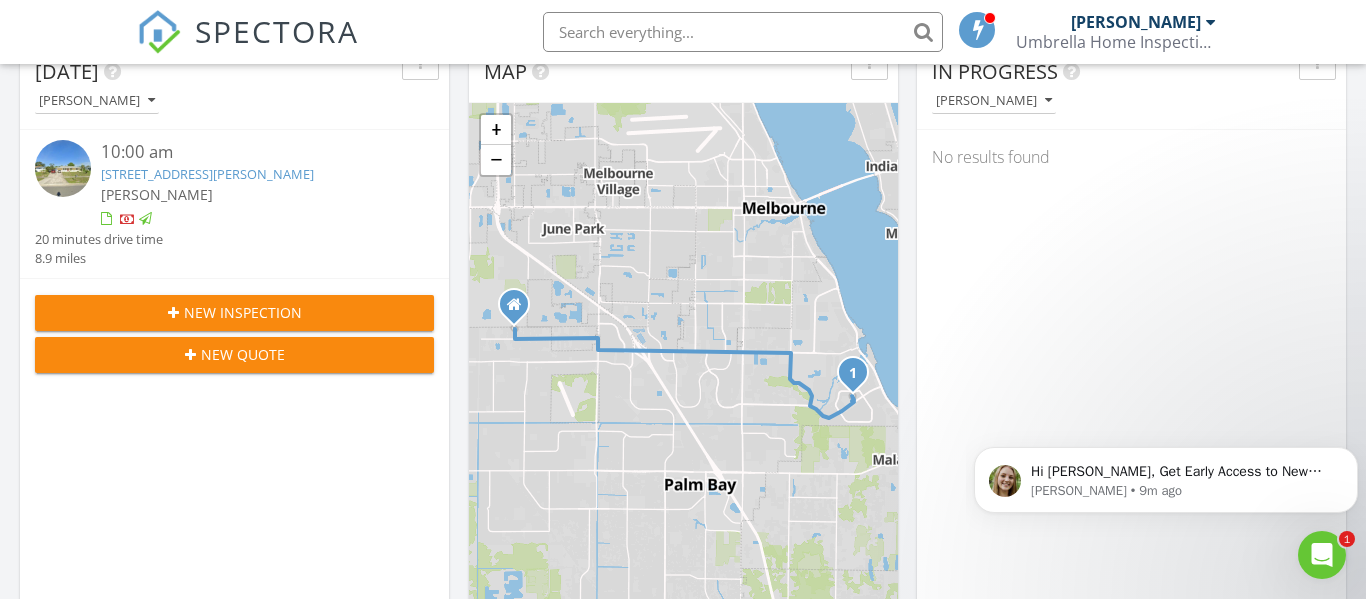 click on "1005 Eyerly Ln NE, Palm Bay, FL 32905" at bounding box center (207, 174) 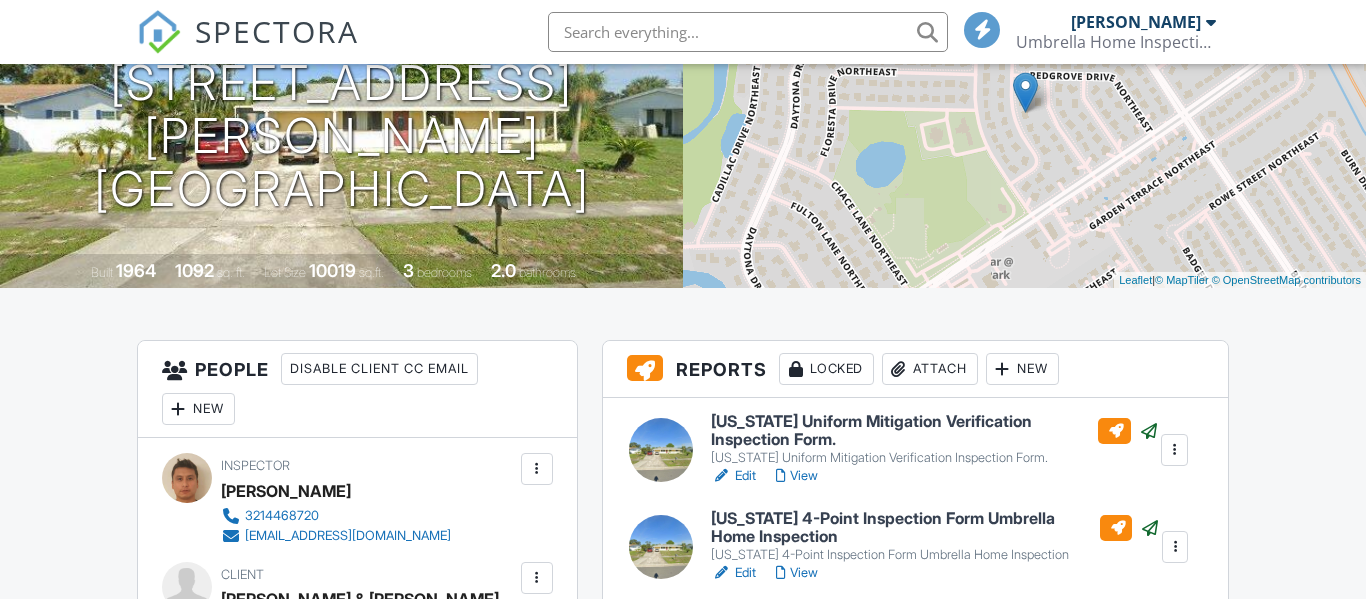 scroll, scrollTop: 782, scrollLeft: 0, axis: vertical 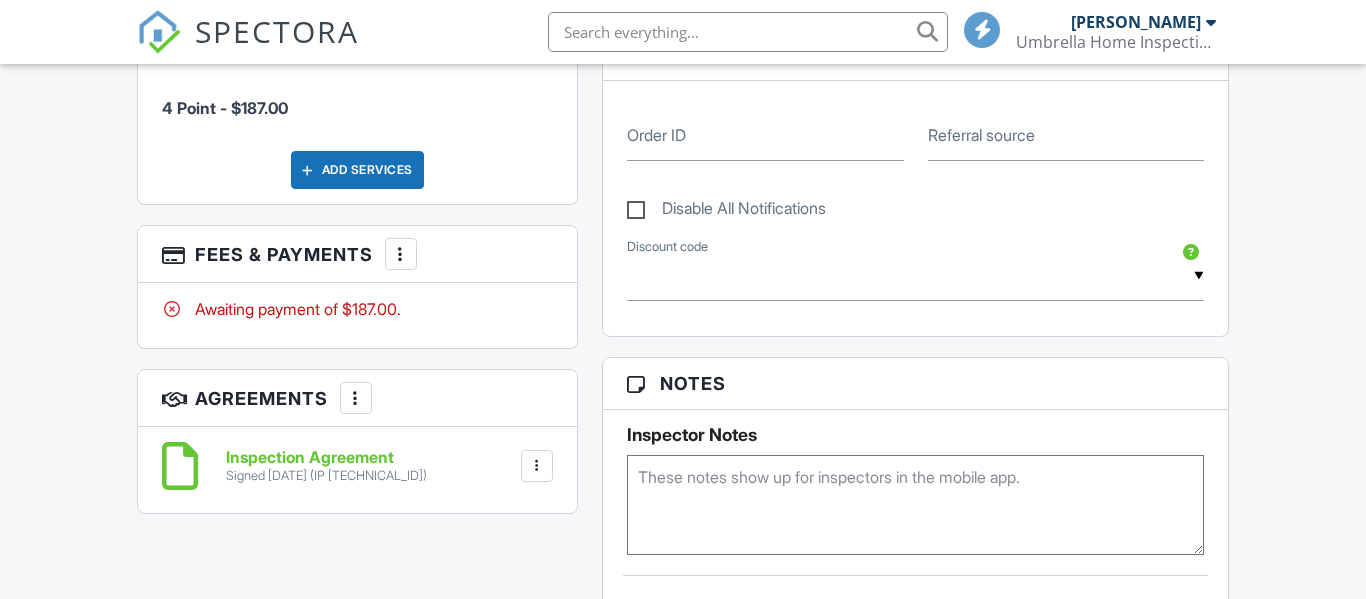 click on "Fees & Payments
More
Edit Fees & Payments
Add Services
View Invoice
Paid In Full" at bounding box center [357, 254] 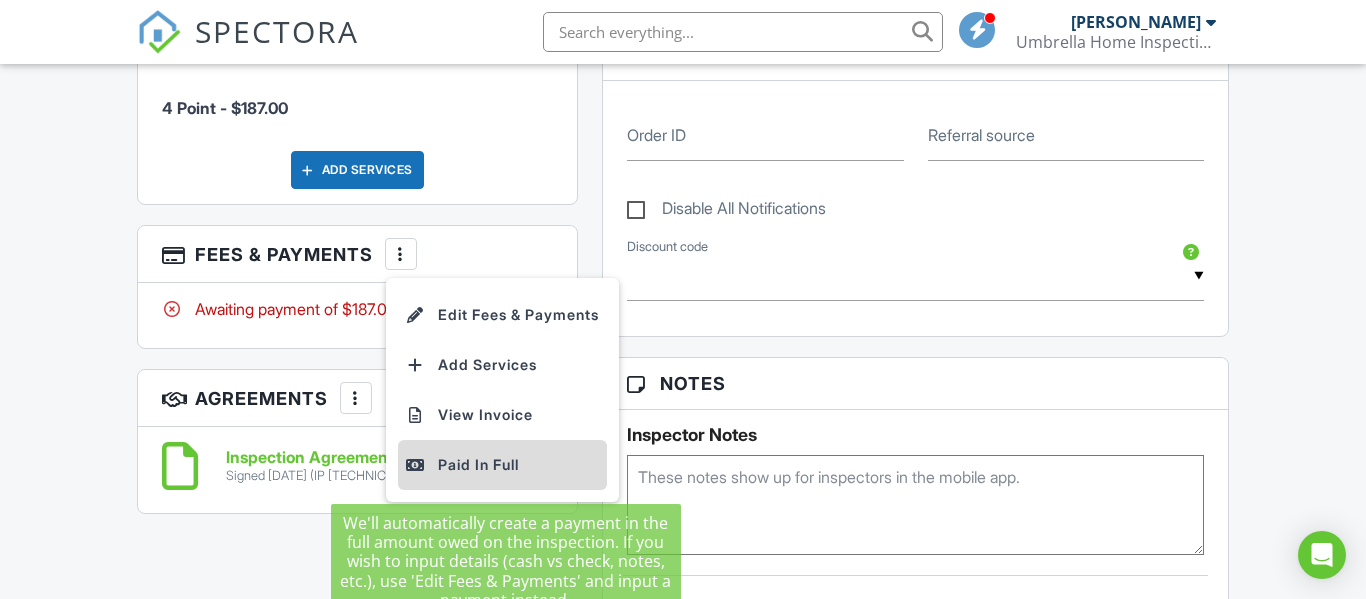 click on "Paid In Full" at bounding box center [502, 465] 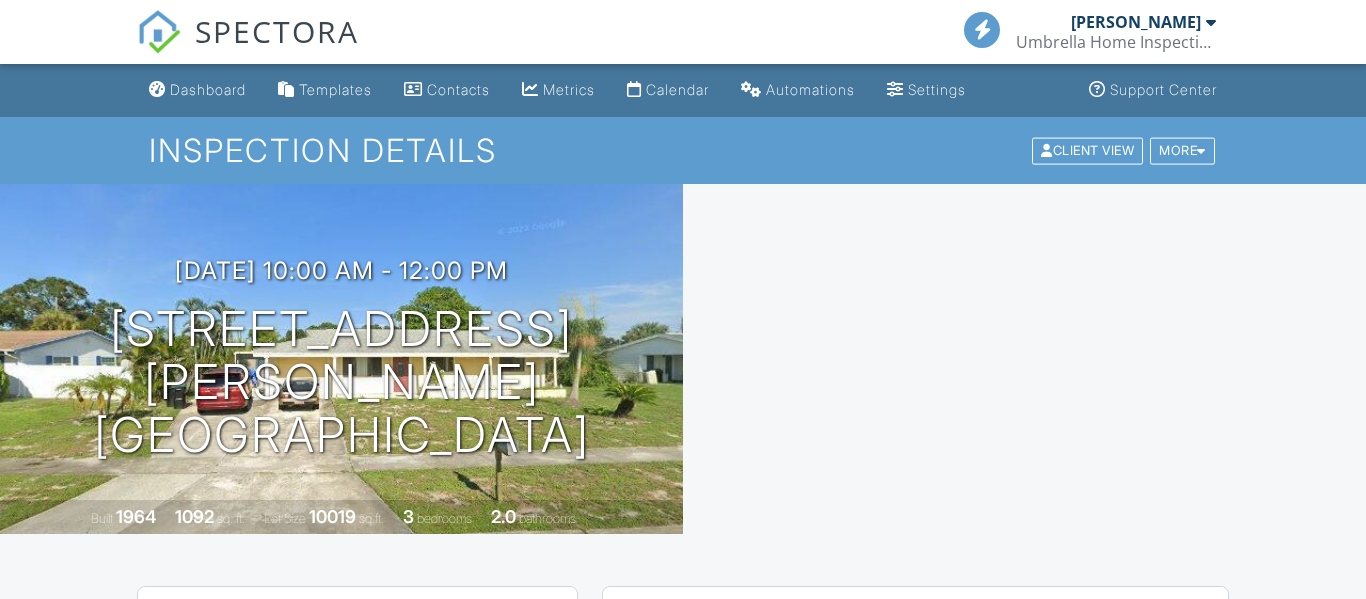 scroll, scrollTop: 0, scrollLeft: 0, axis: both 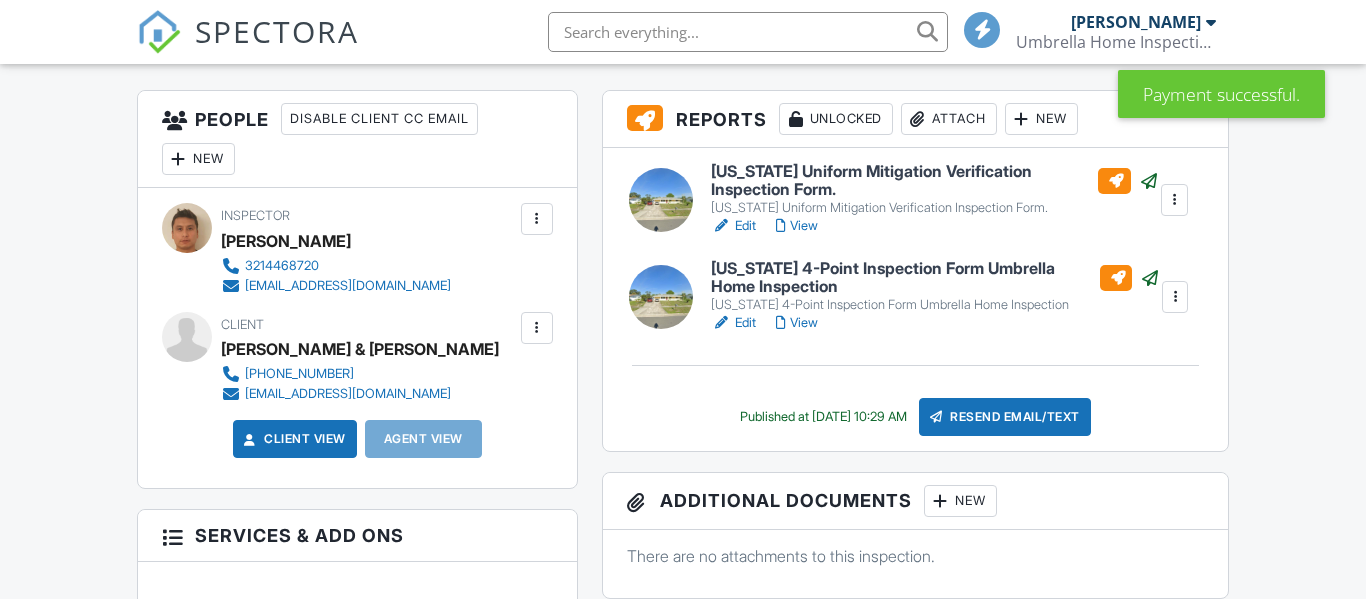 click on "Resend Email/Text" at bounding box center [1005, 417] 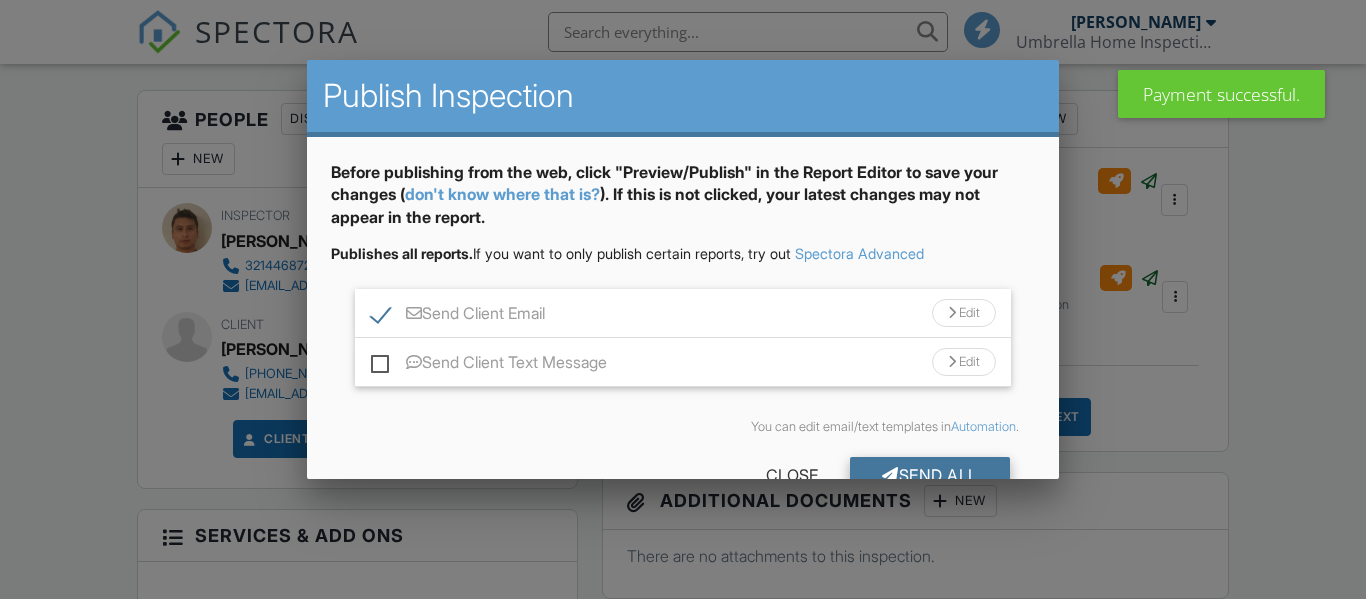 click on "Send All" at bounding box center [930, 475] 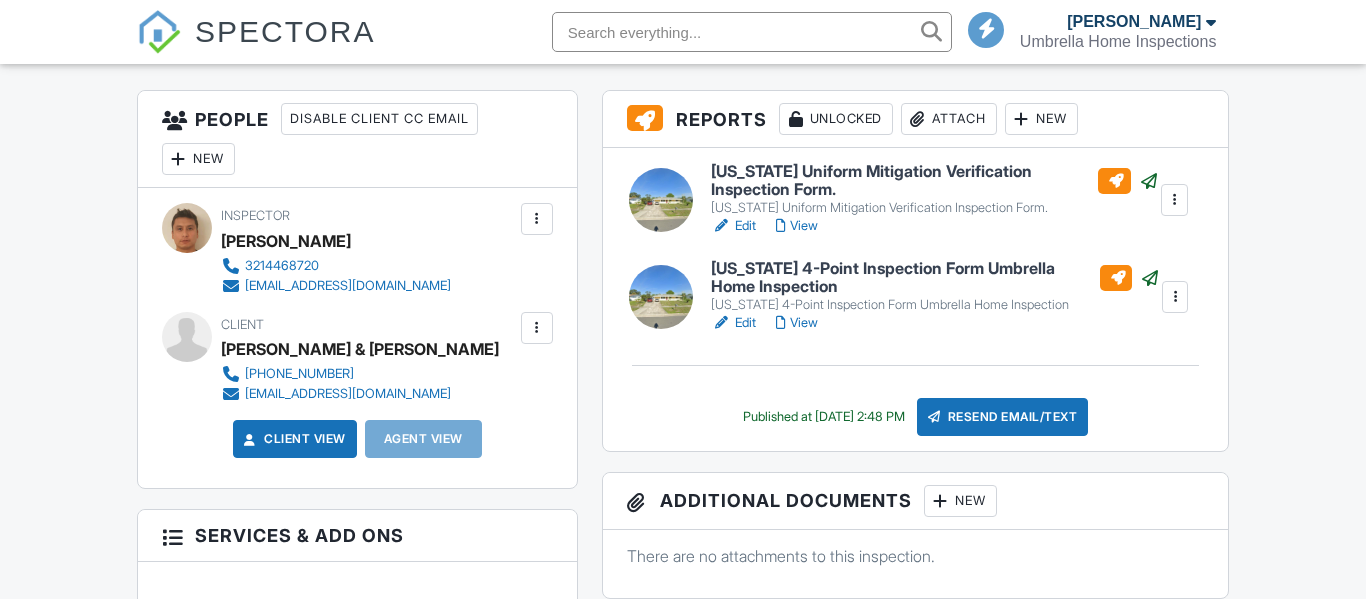 scroll, scrollTop: 0, scrollLeft: 0, axis: both 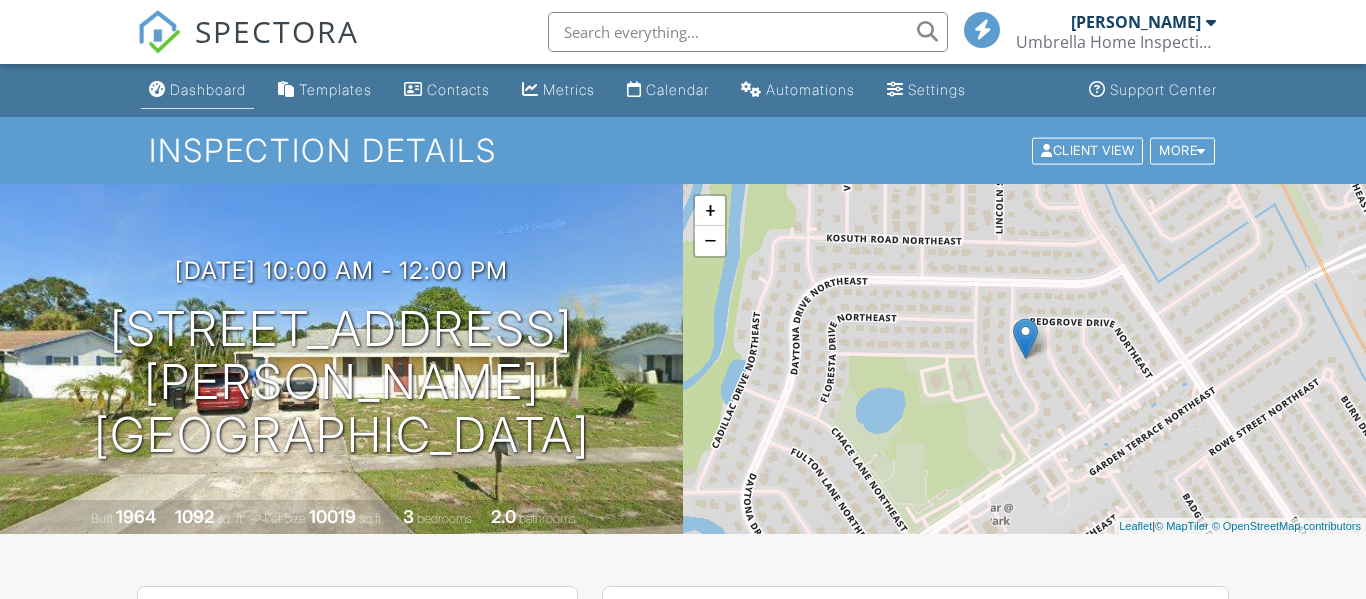 click on "Dashboard" at bounding box center (197, 90) 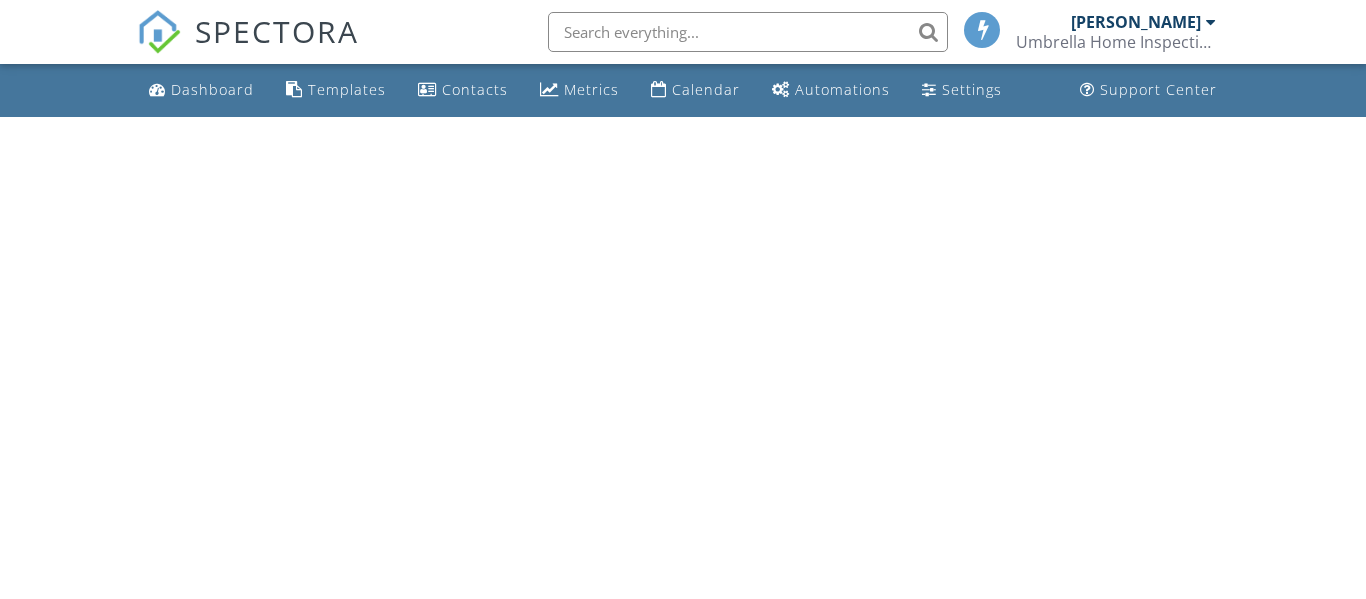 scroll, scrollTop: 0, scrollLeft: 0, axis: both 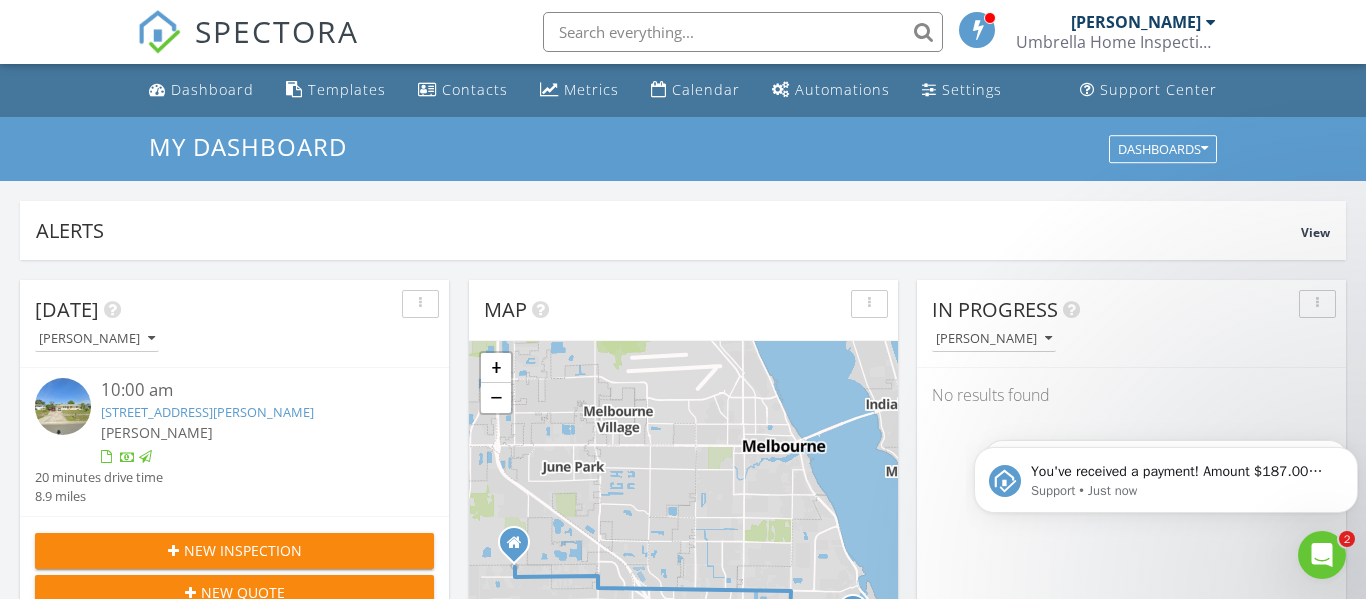 click 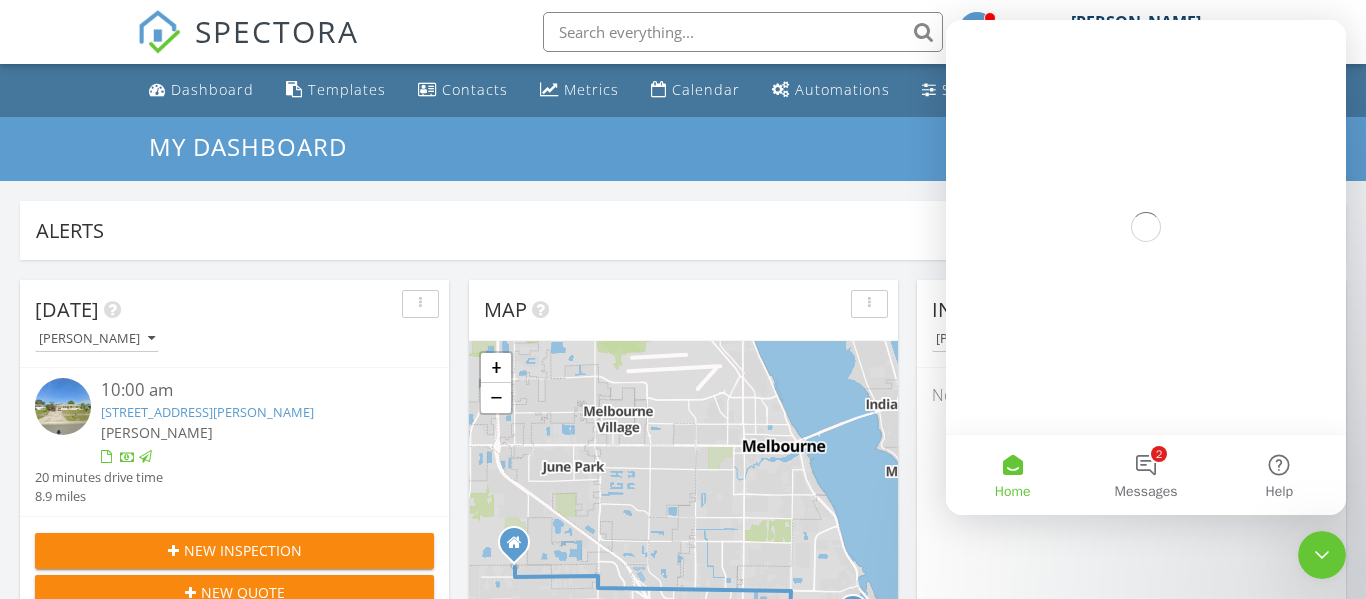 scroll, scrollTop: 0, scrollLeft: 0, axis: both 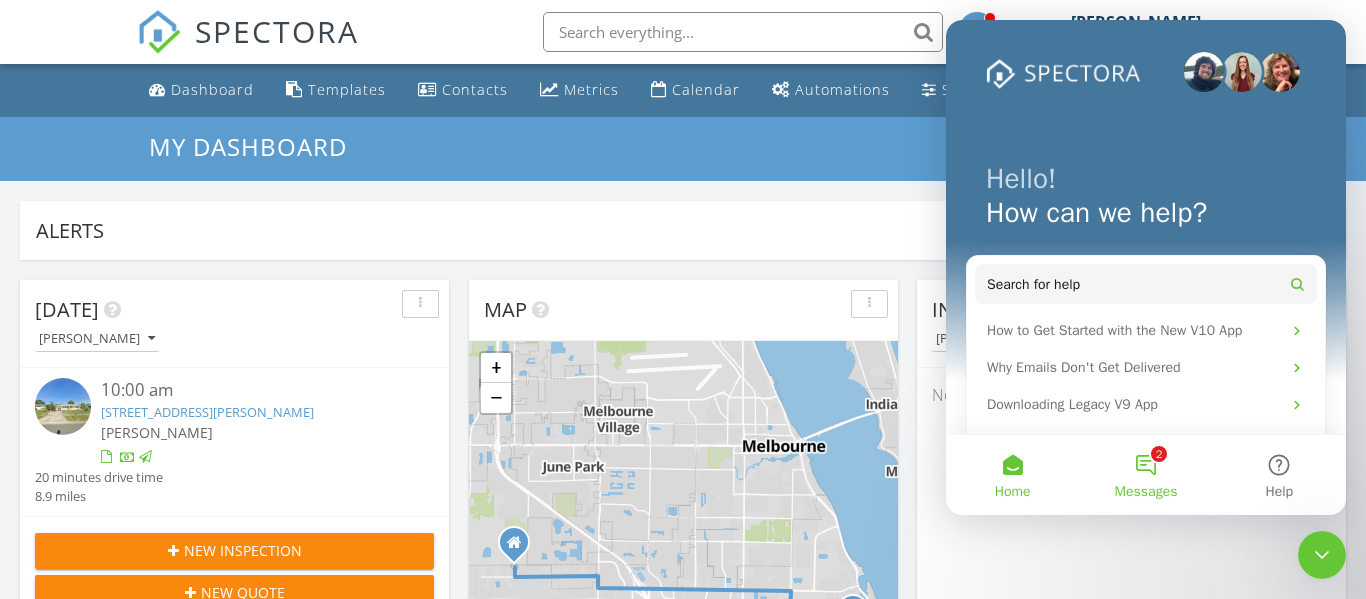 click on "2 Messages" at bounding box center [1145, 475] 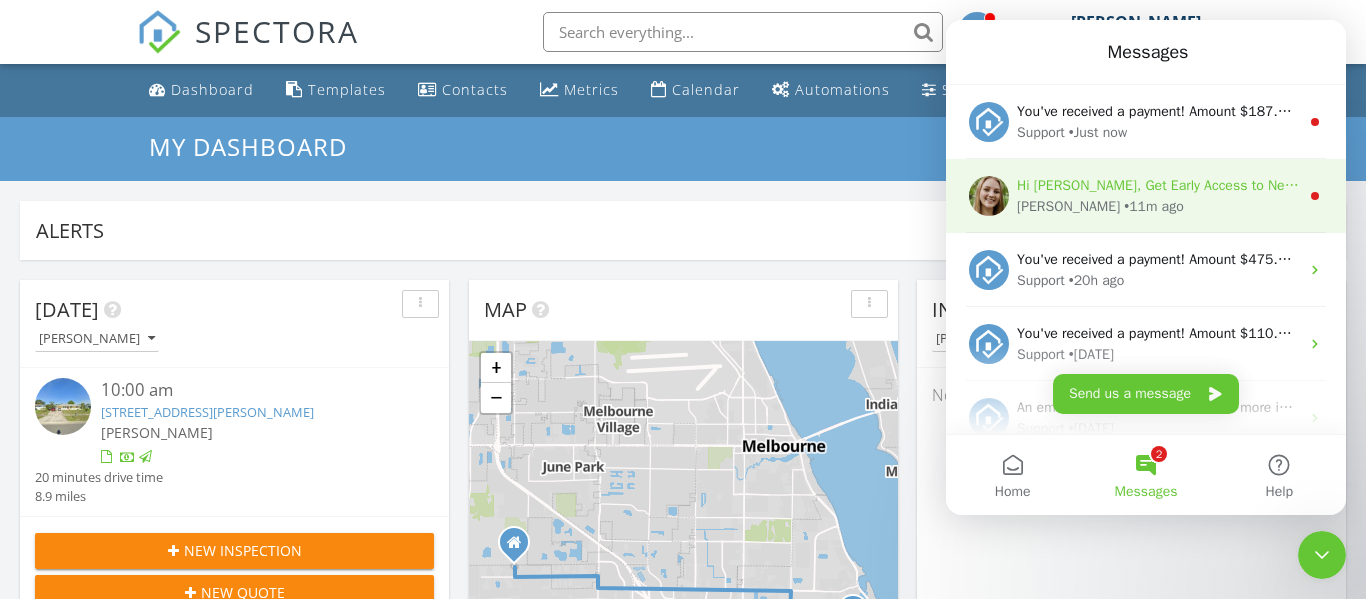 click on "Megan •  11m ago" at bounding box center (1158, 206) 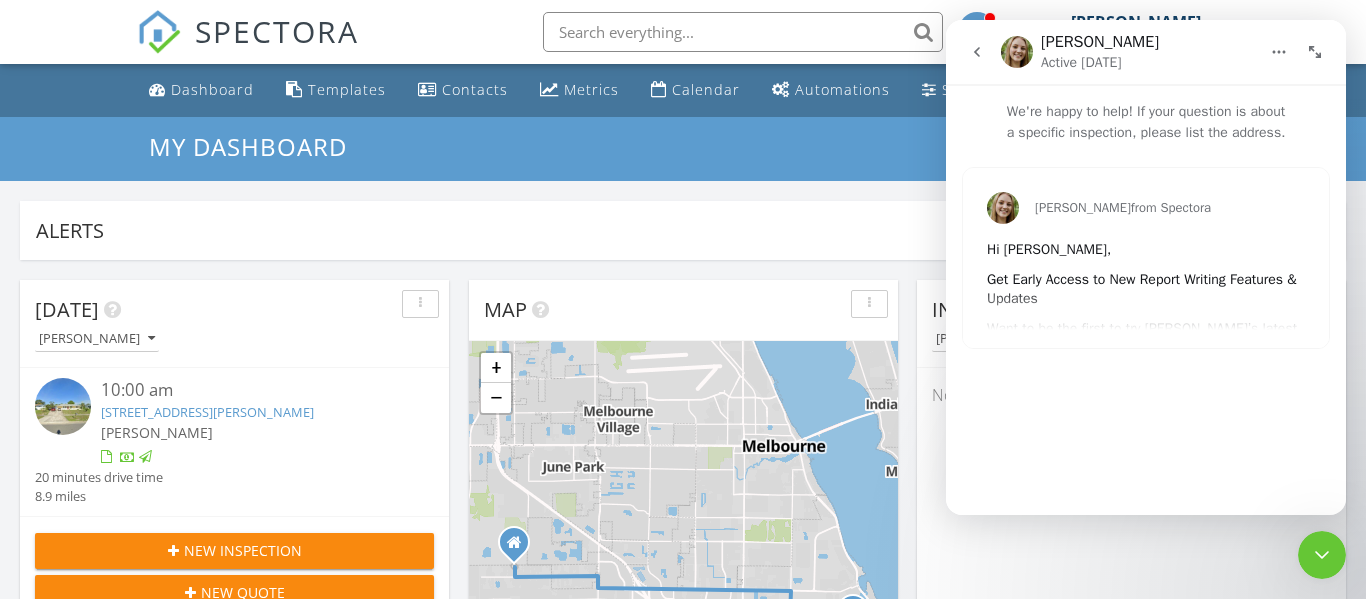 click on "Megan  from Spectora Hi Otilio, Get Early Access to New Report Writing Features & Updates Want to be the first to try Spectora’s latest updates? Join our early access group and be the first to use new features before they’re released. Features and updates coming soon that you will get early access to include: Update: The upgraded Rapid Fire Camera New: Photo preview before adding images to a report New: The .5 camera lens Sign Up for Early Access" at bounding box center [1146, 258] 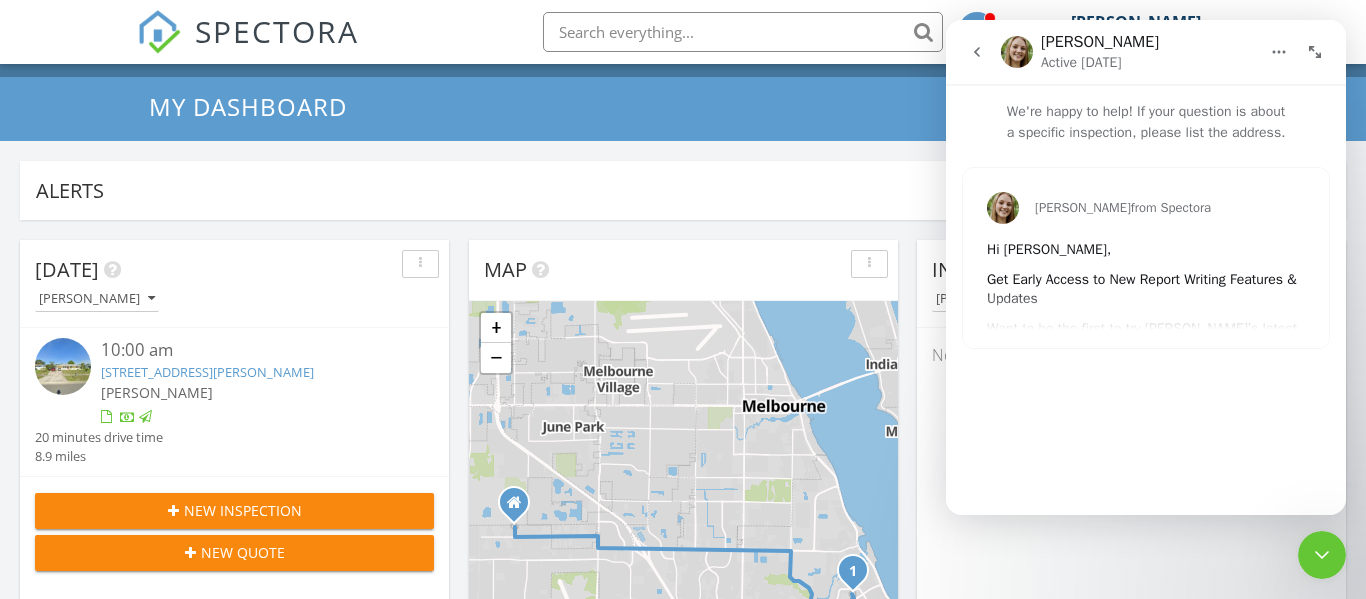 scroll, scrollTop: 38, scrollLeft: 0, axis: vertical 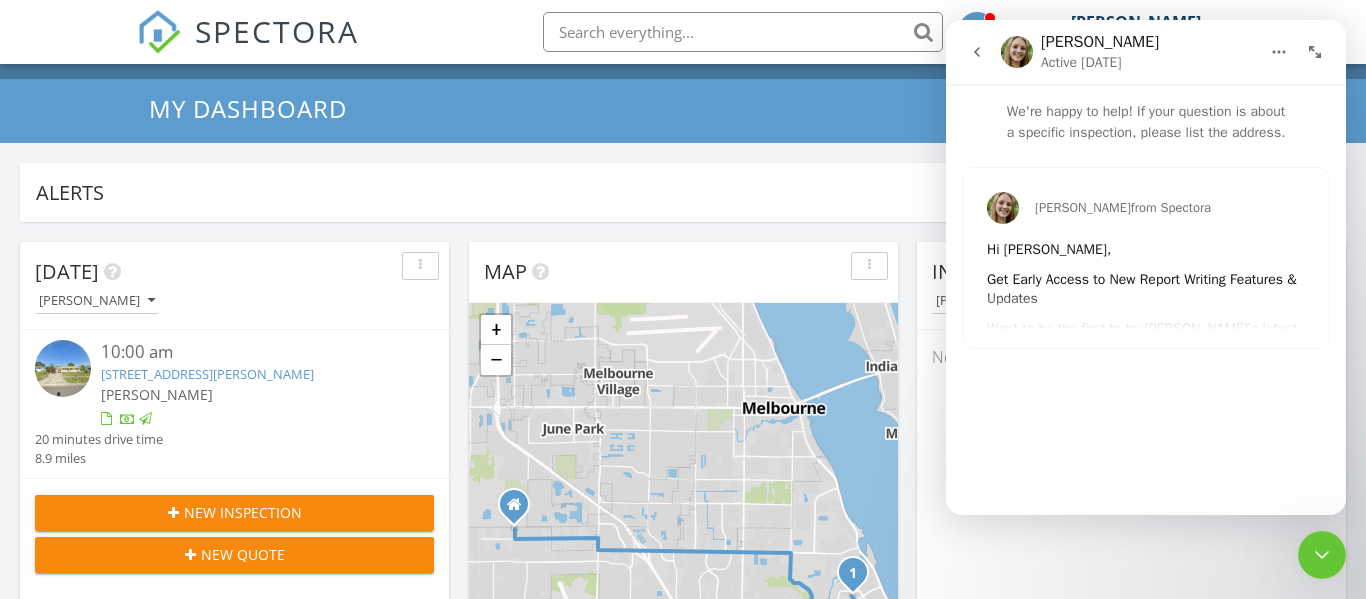 click on "Megan  from Spectora Hi Otilio, Get Early Access to New Report Writing Features & Updates Want to be the first to try Spectora’s latest updates? Join our early access group and be the first to use new features before they’re released. Features and updates coming soon that you will get early access to include: Update: The upgraded Rapid Fire Camera New: Photo preview before adding images to a report New: The .5 camera lens Sign Up for Early Access" at bounding box center [1146, 258] 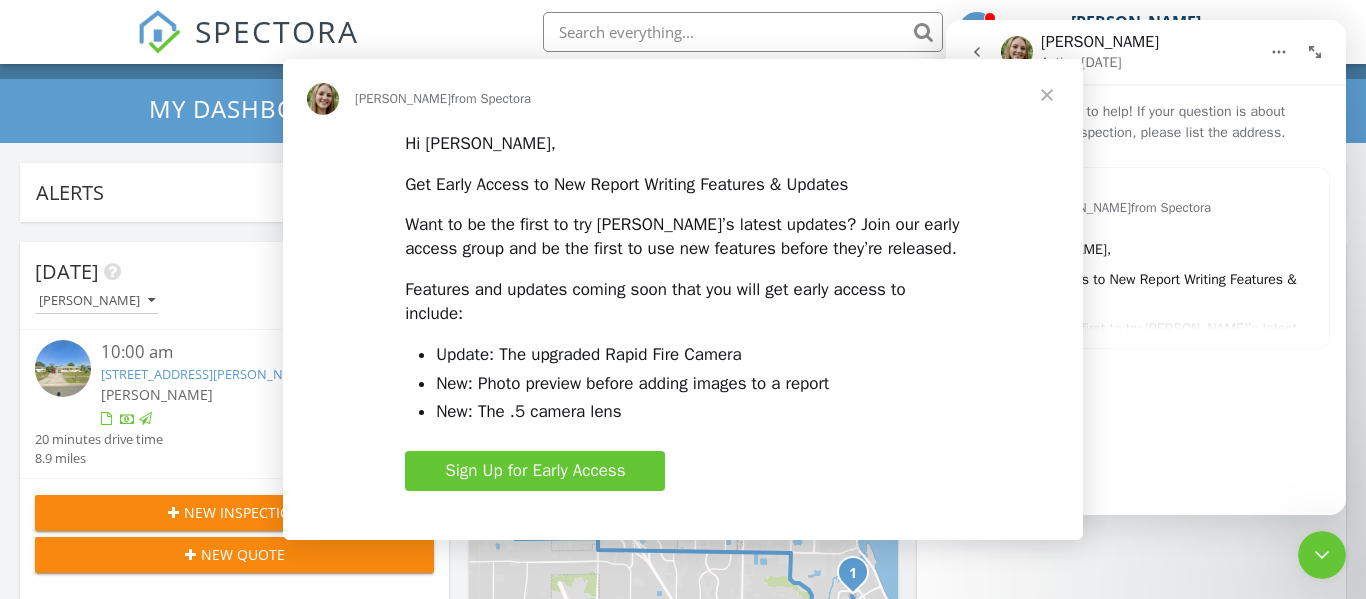 scroll, scrollTop: 0, scrollLeft: 0, axis: both 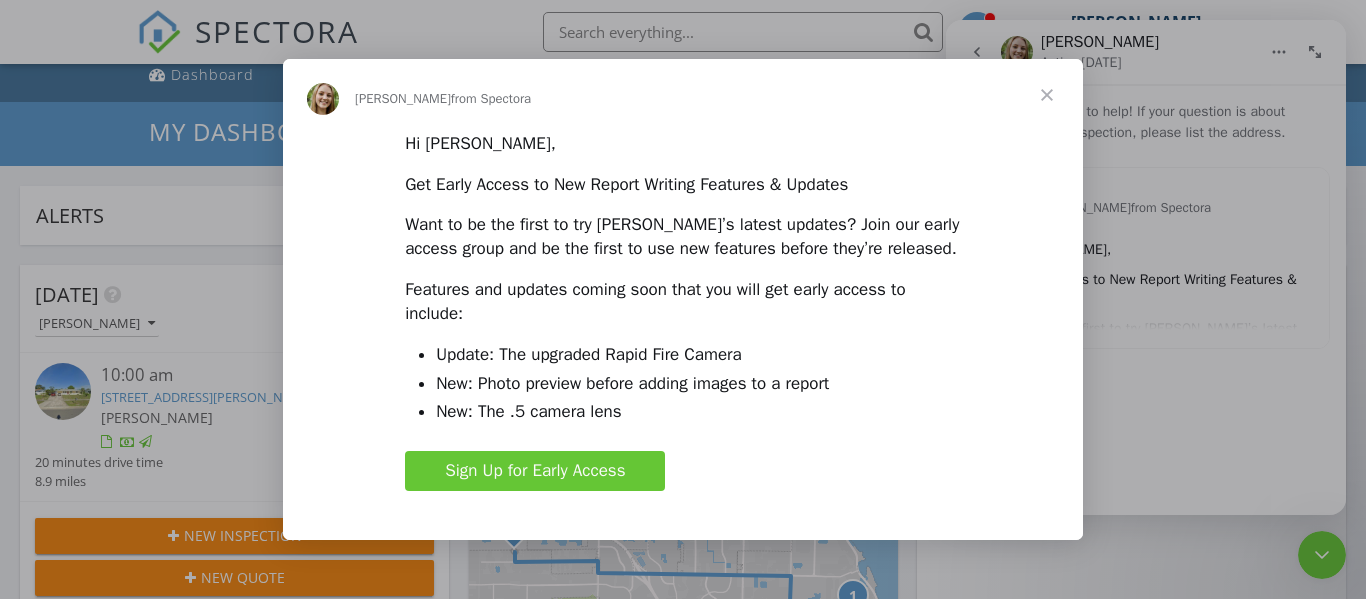 click at bounding box center [1047, 95] 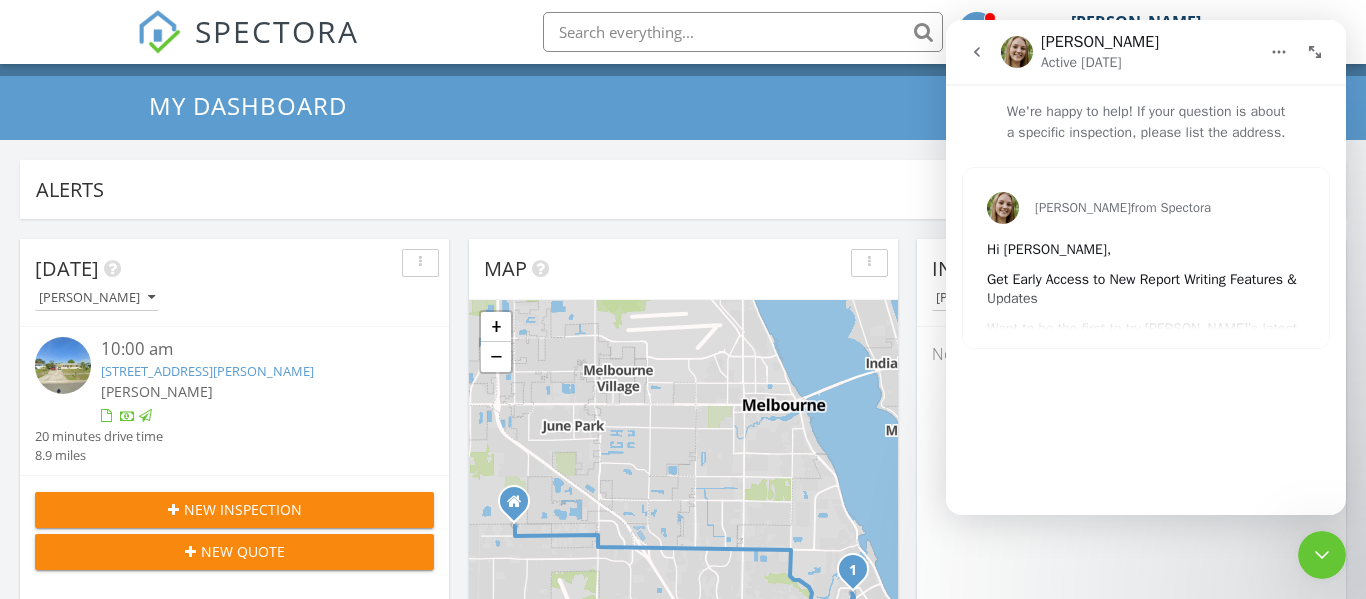 scroll, scrollTop: 34, scrollLeft: 0, axis: vertical 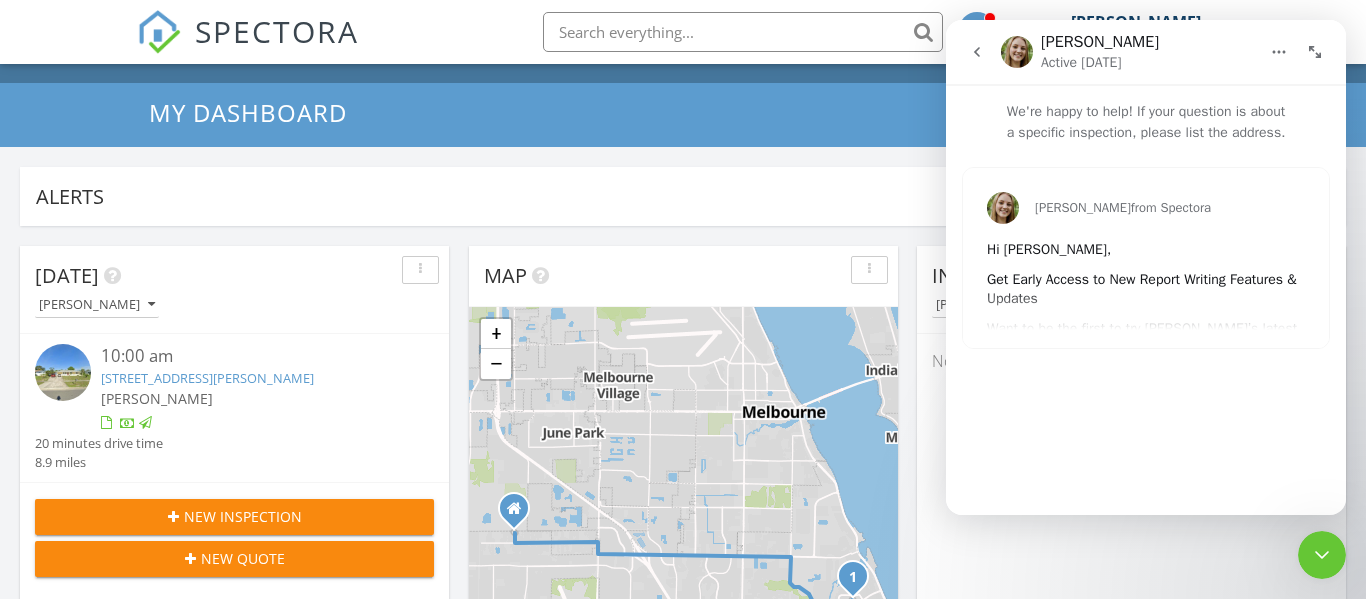 click 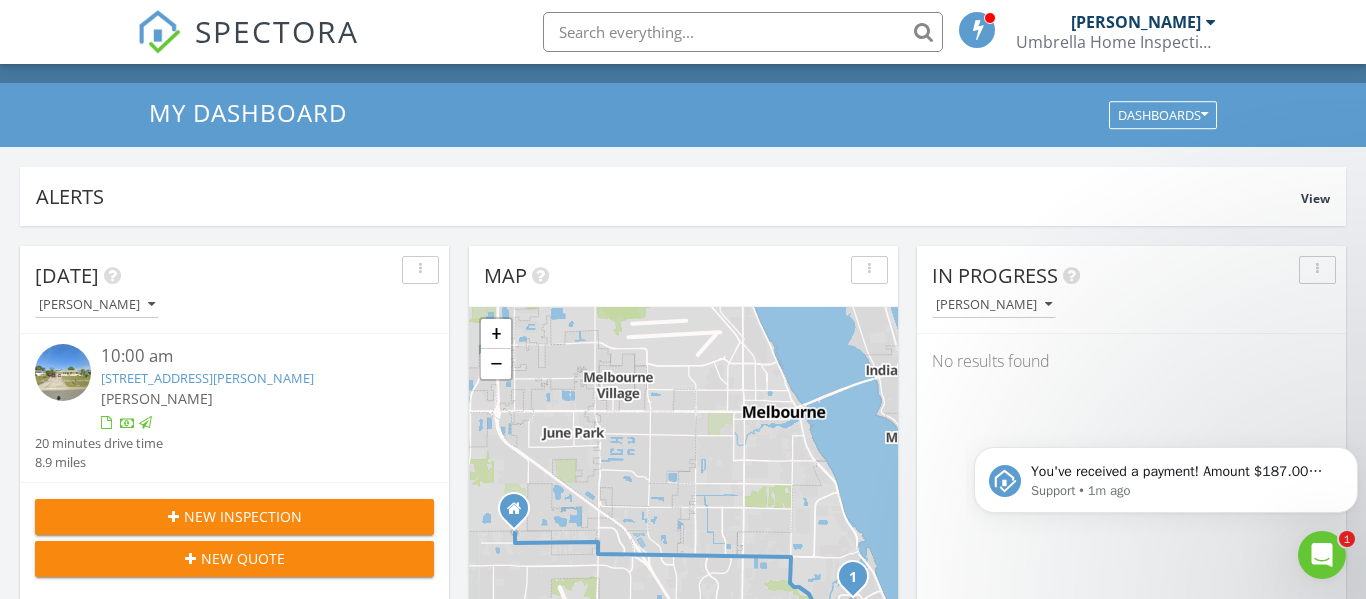 scroll, scrollTop: 0, scrollLeft: 0, axis: both 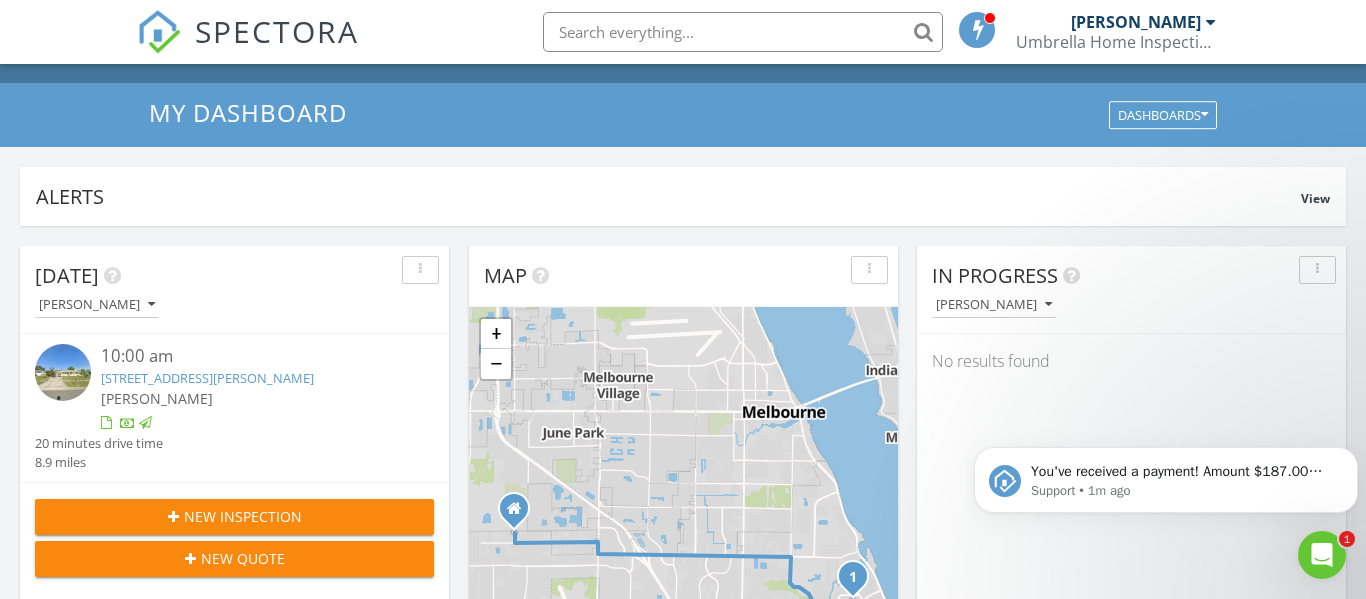 click 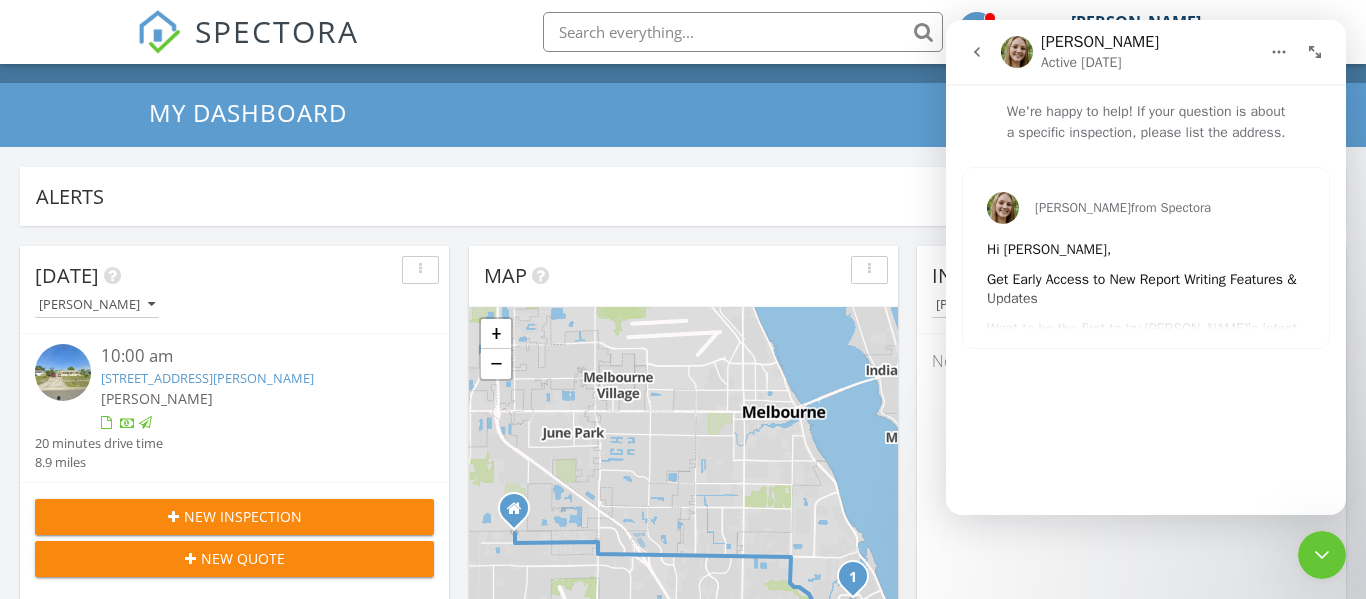 click 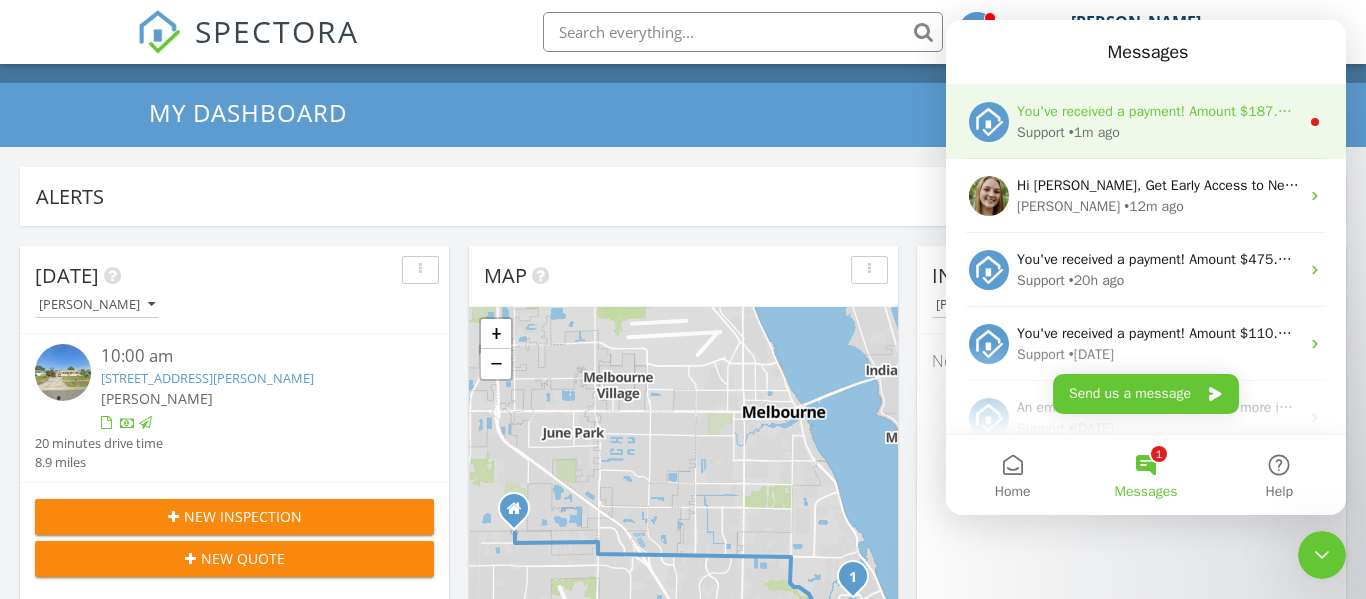 click on "You've received a payment!  Amount  $187.00  Fee  $0.00  Net  $187.00  Transaction #    Inspection  1005 Eyerly Ln NE, Palm Bay, FL 32905" at bounding box center [1158, 111] 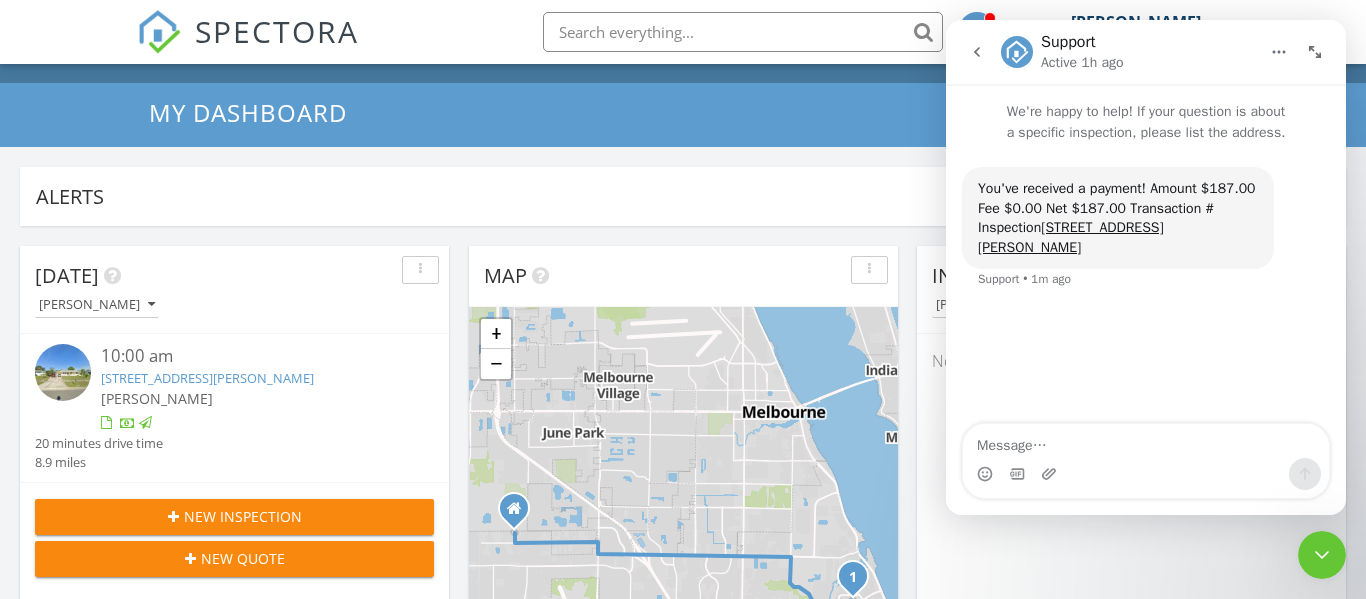 click on "You've received a payment!  Amount  $187.00  Fee  $0.00  Net  $187.00  Transaction #    Inspection   1005 Eyerly Ln NE, Palm Bay, FL 32905 Support    •   1m ago" at bounding box center (1146, 284) 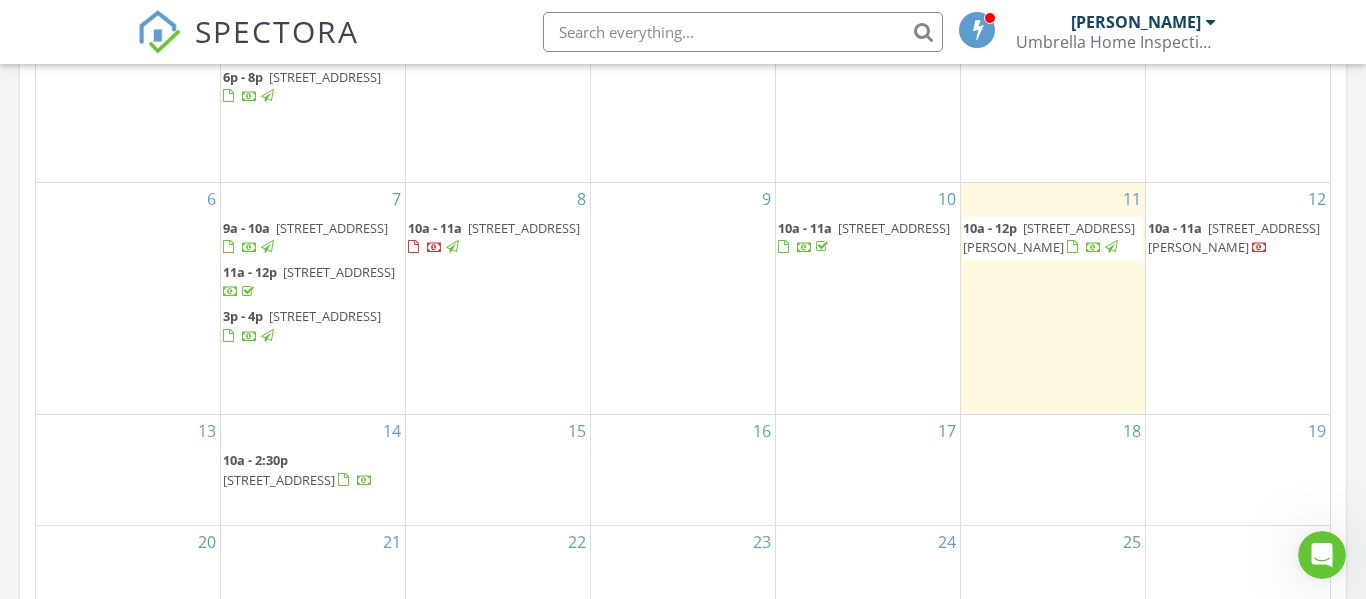 scroll, scrollTop: 1128, scrollLeft: 0, axis: vertical 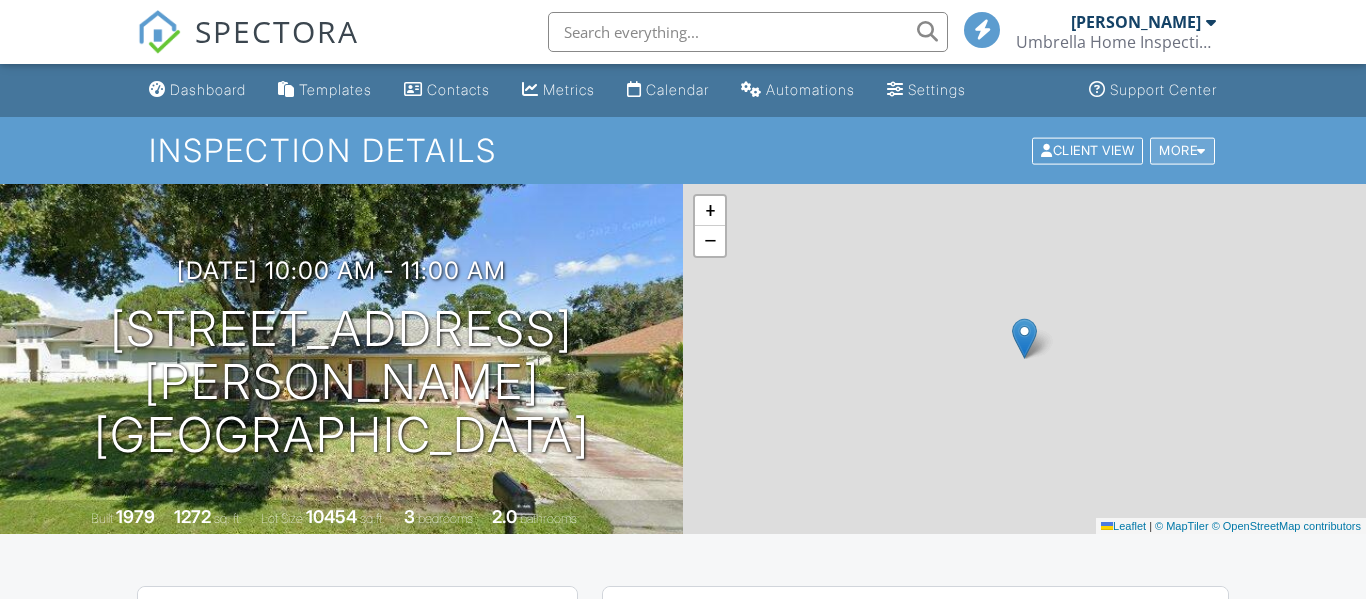 click at bounding box center [1201, 150] 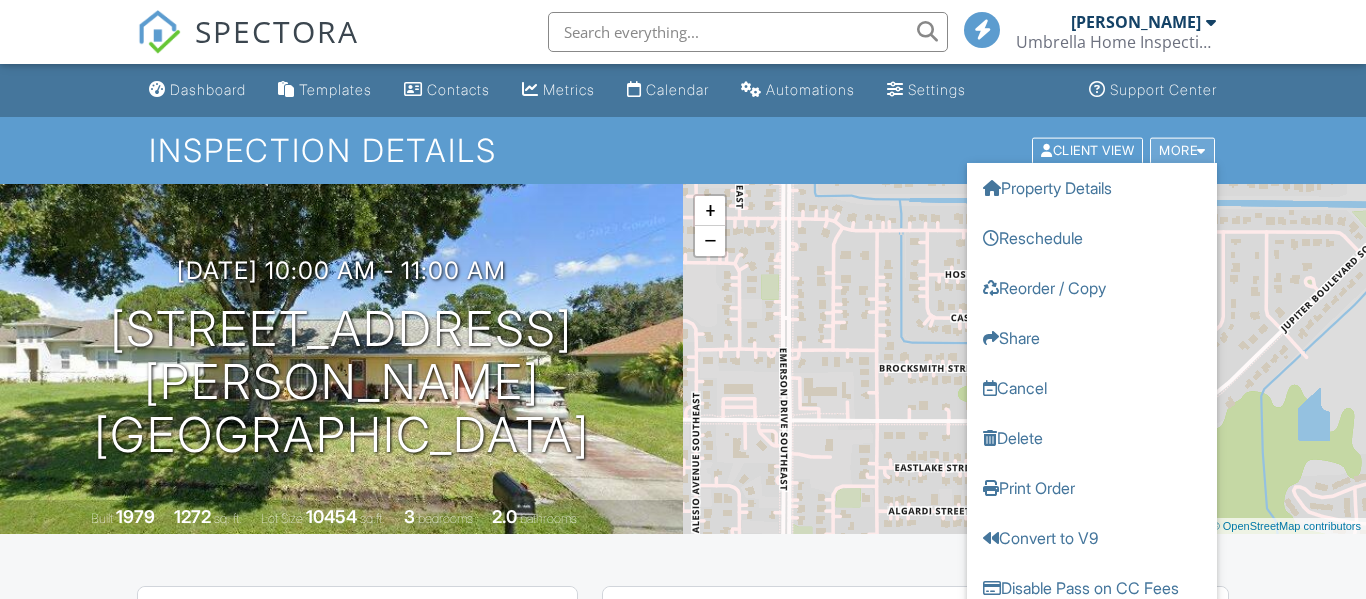 scroll, scrollTop: 0, scrollLeft: 0, axis: both 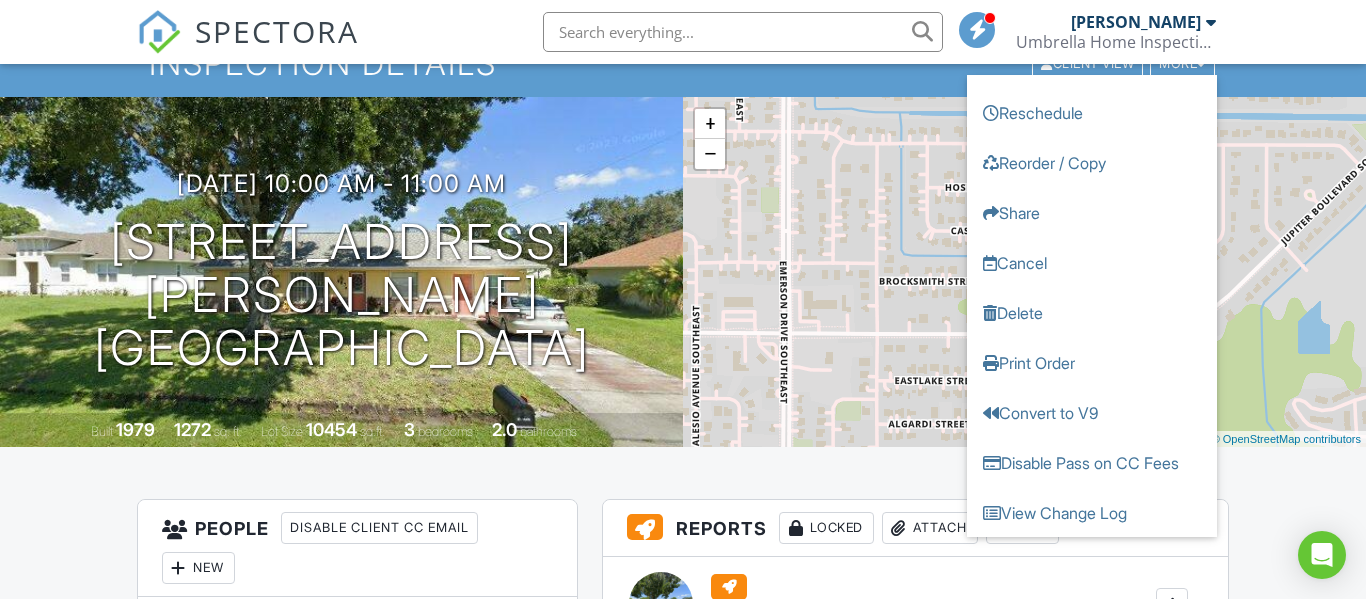 click on "Dashboard
Templates
Contacts
Metrics
Calendar
Automations
Settings
Support Center
Inspection Details
Client View
More
Property Details
Reschedule
Reorder / Copy
Share
Cancel
[GEOGRAPHIC_DATA]
Print Order
Convert to V9
Disable Pass on CC Fees
View Change Log
[DATE] 10:00 am
- 11:00 am
[STREET_ADDRESS][PERSON_NAME]
[GEOGRAPHIC_DATA]
Built
1979
1272
sq. ft.
Lot Size
10454
sq.ft.
3
bedrooms
2.0
bathrooms
+ −  Leaflet   |   © MapTiler   © OpenStreetMap contributors
All emails and texts are disabled for this inspection!
Turn on emails and texts
Turn on and Requeue Notifications
Reports
Locked
Attach
New
(Untitled report)
Edit" at bounding box center (683, 1237) 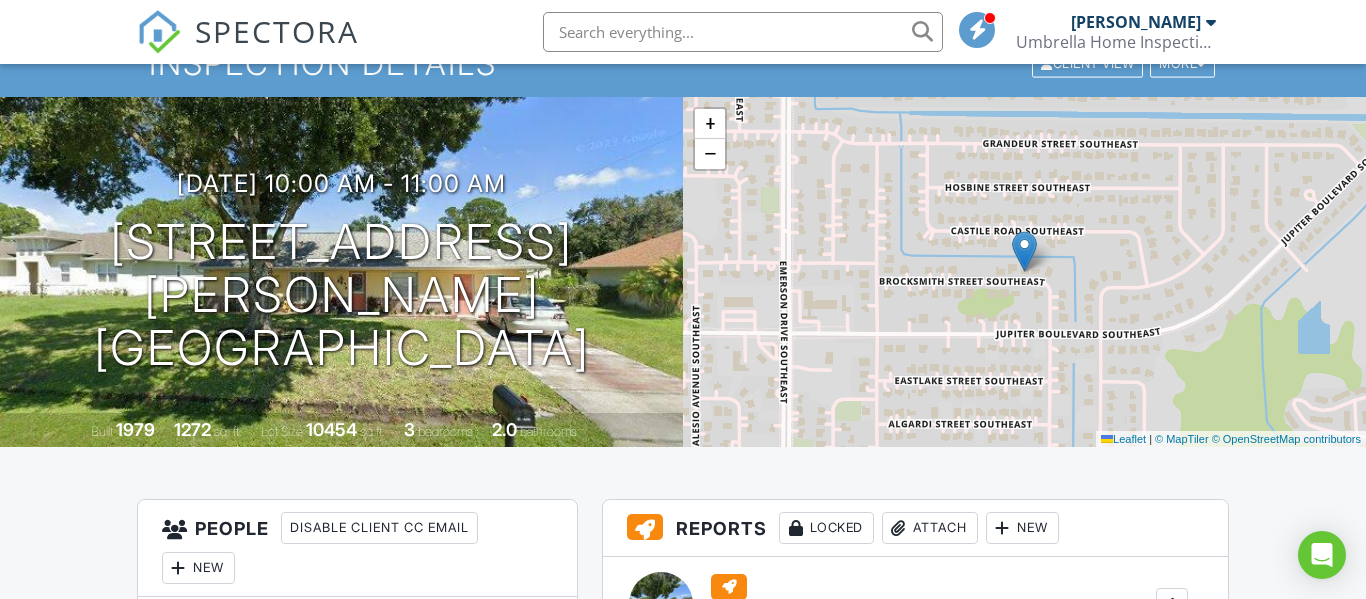 scroll, scrollTop: 0, scrollLeft: 0, axis: both 